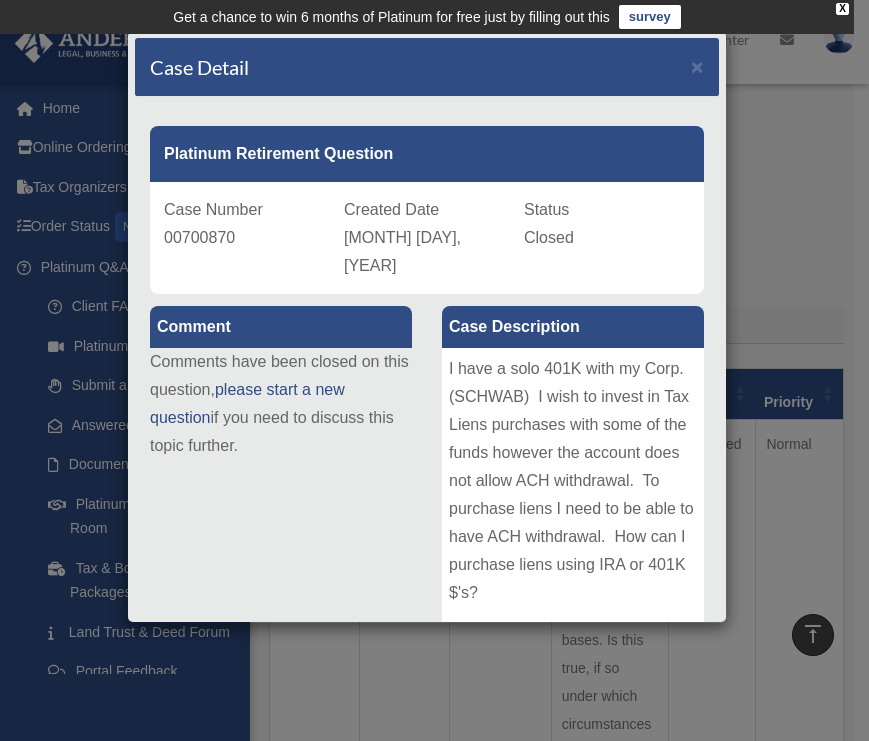 scroll, scrollTop: 1882, scrollLeft: 0, axis: vertical 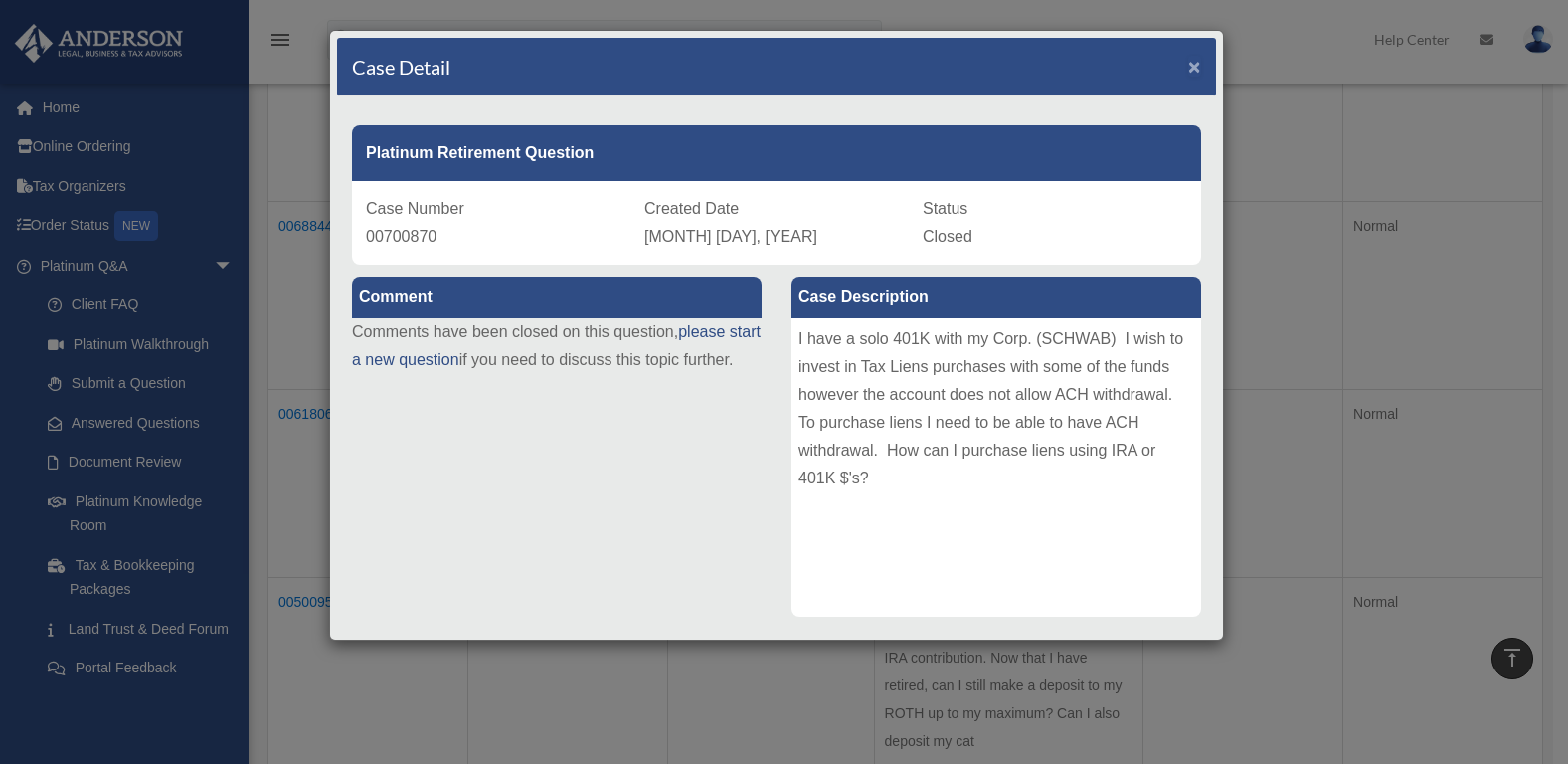 click on "×" at bounding box center (1194, 66) 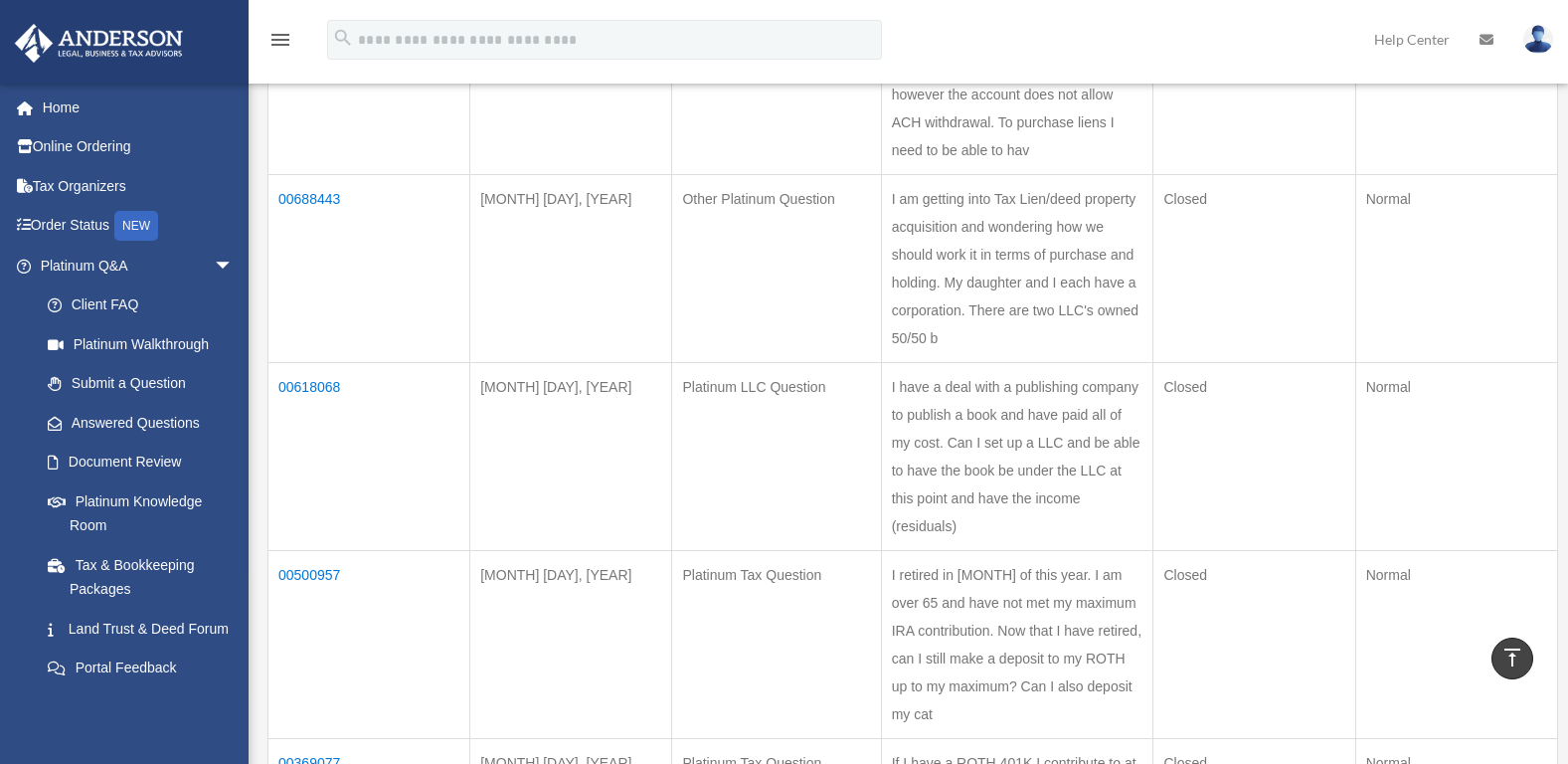 click on "menu
search
Site Menu		            	 add
[EMAIL]
My Profile
Reset Password
Logout
Help Center" at bounding box center (784, 49) 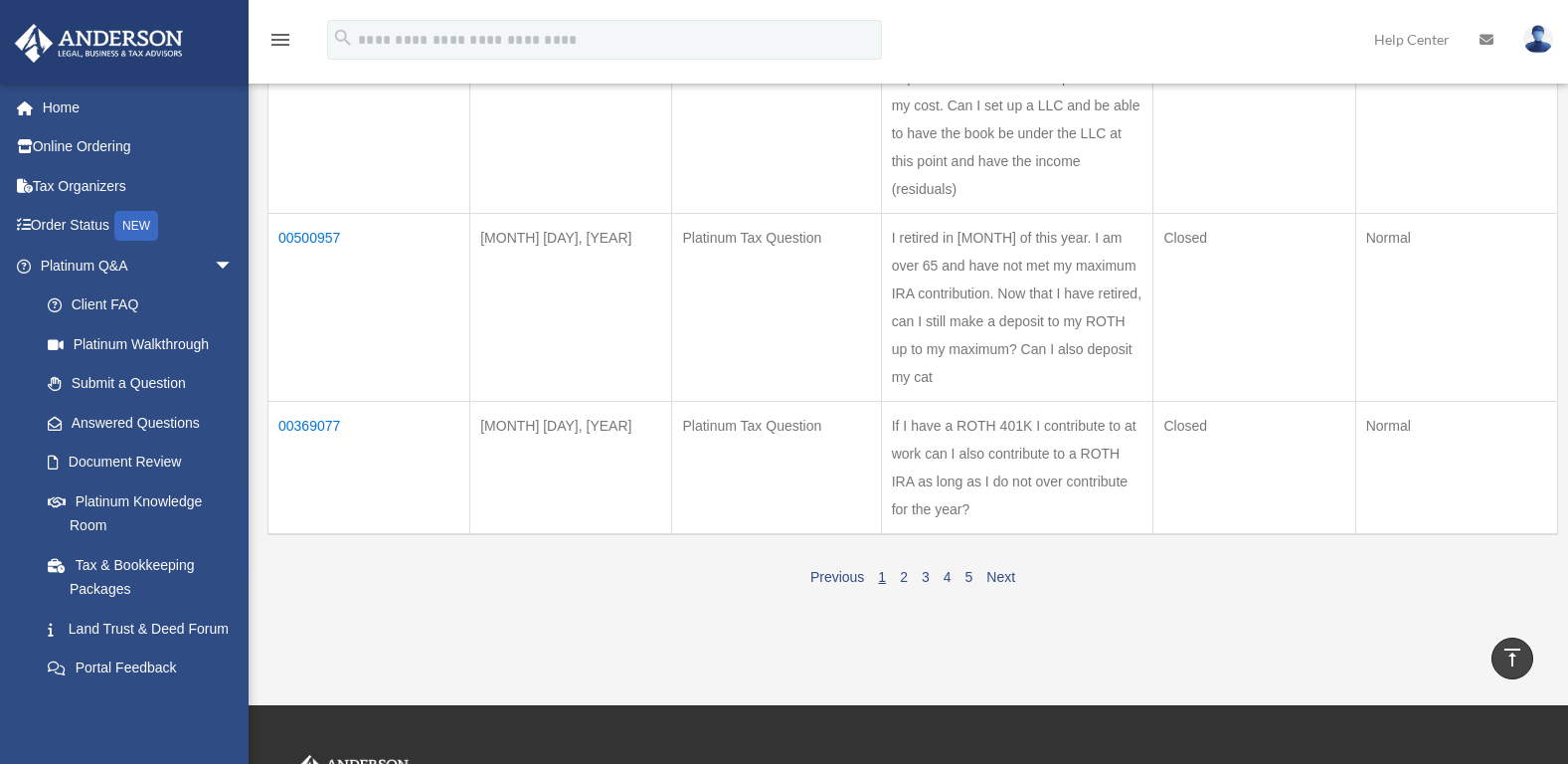 scroll, scrollTop: 1394, scrollLeft: 0, axis: vertical 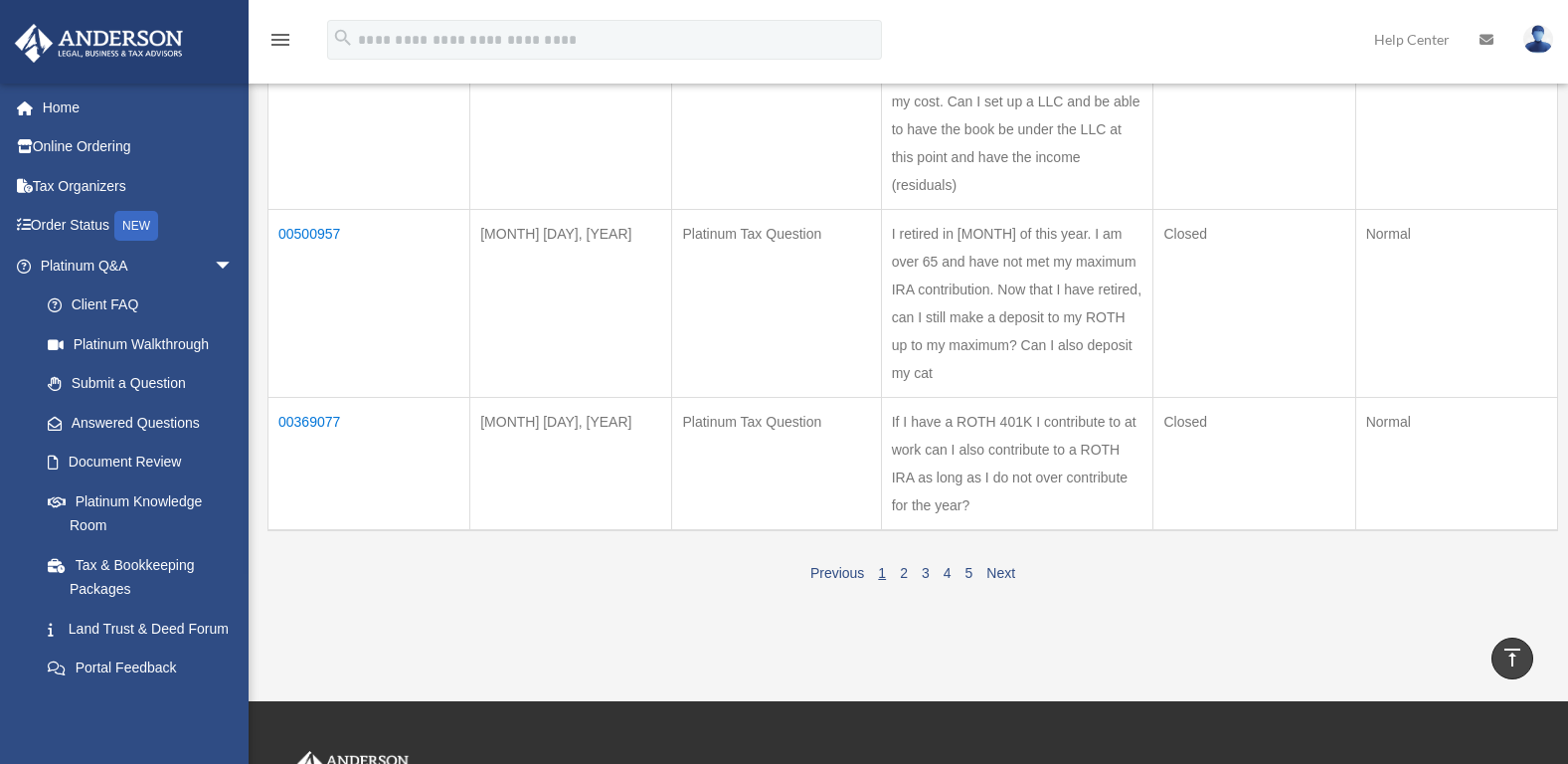 click on "00500957" at bounding box center [369, 302] 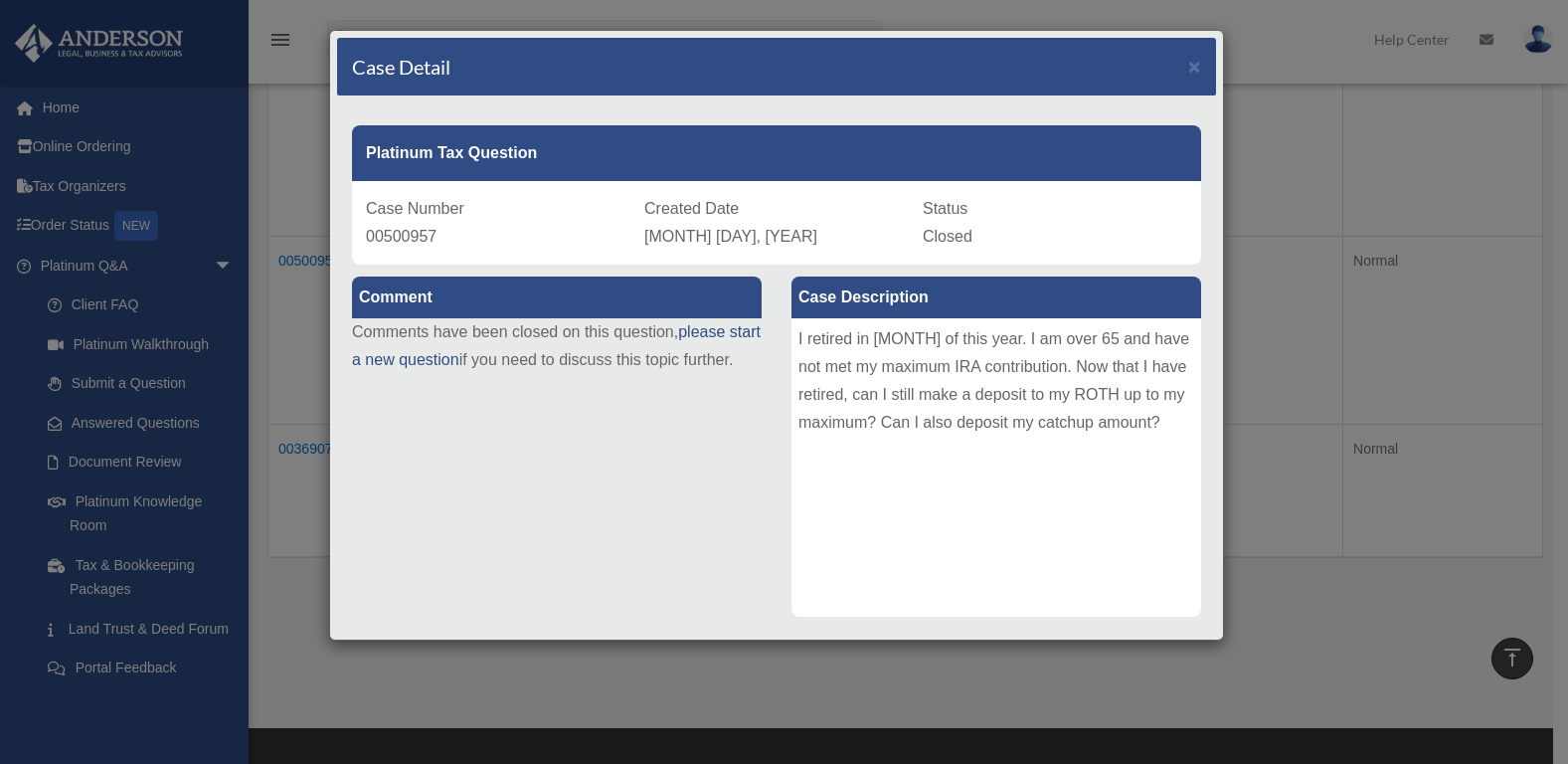 click on "Case Number [NUMBER] Created Date [MONTH] [DAY], [YEAR] Status Closed" at bounding box center [777, 223] 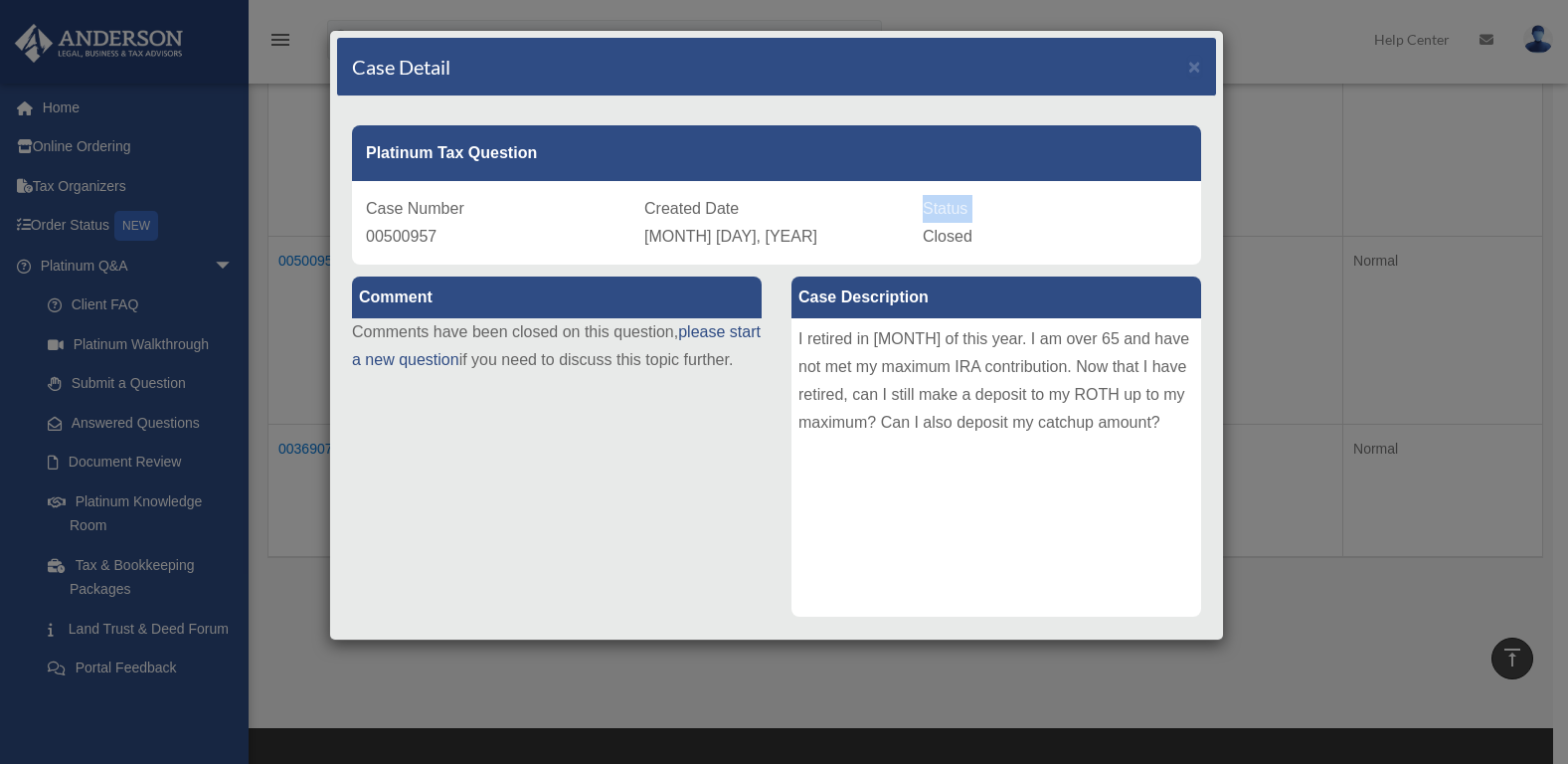 click on "Case Number [NUMBER] Created Date [MONTH] [DAY], [YEAR] Status Closed" at bounding box center (777, 223) 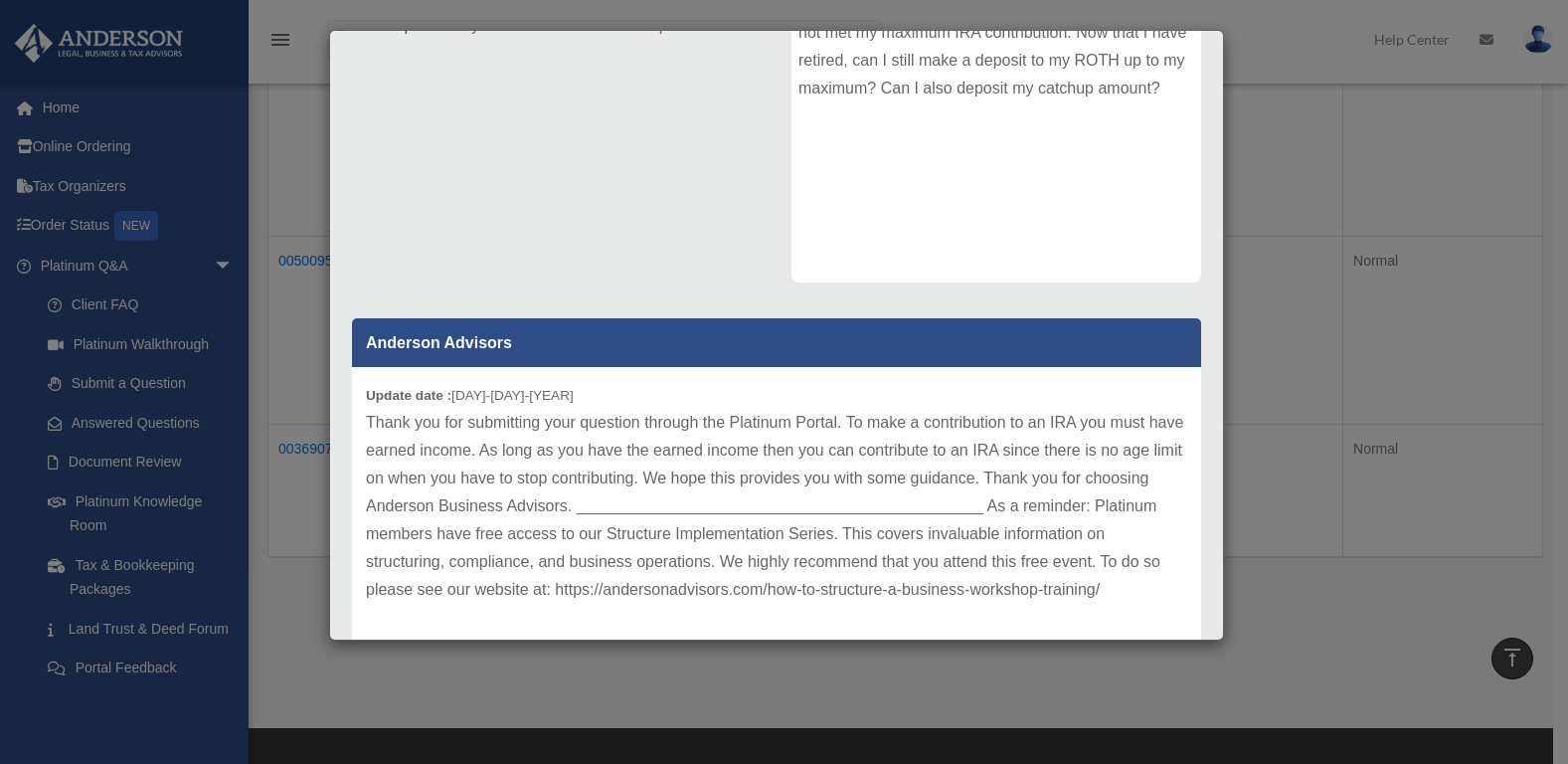 scroll, scrollTop: 335, scrollLeft: 0, axis: vertical 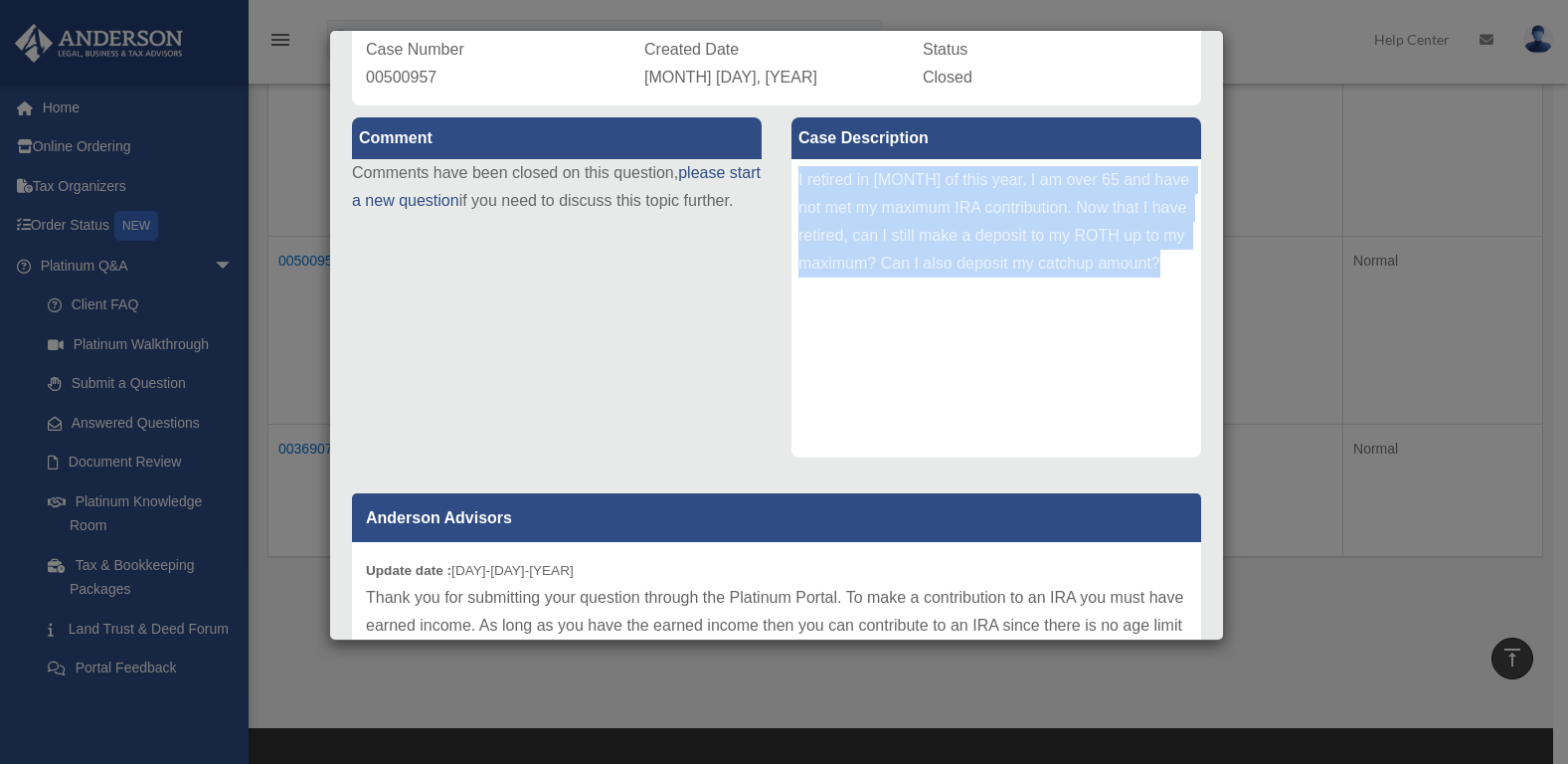 drag, startPoint x: 791, startPoint y: 175, endPoint x: 1176, endPoint y: 291, distance: 402.0958 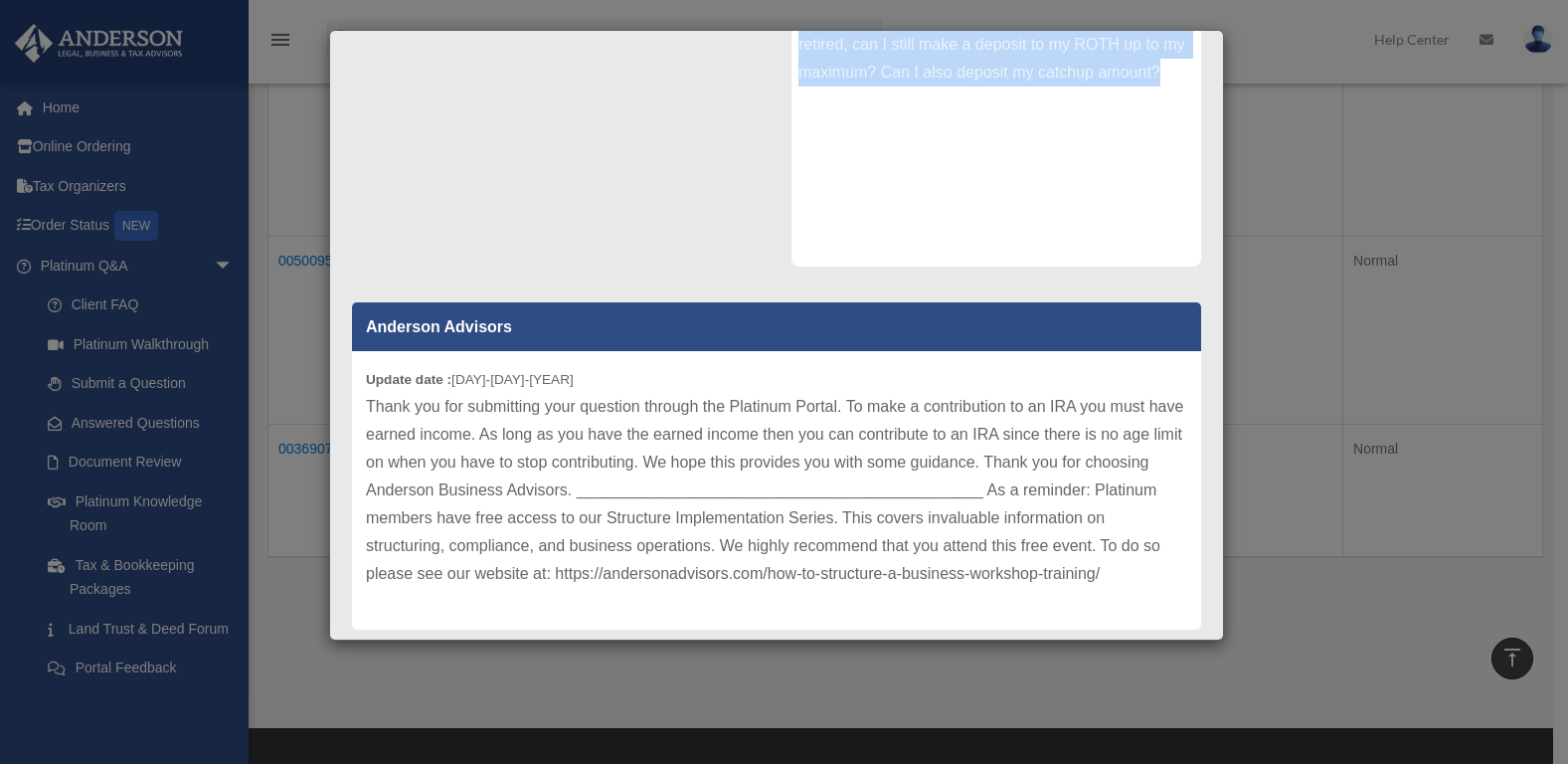 scroll, scrollTop: 400, scrollLeft: 0, axis: vertical 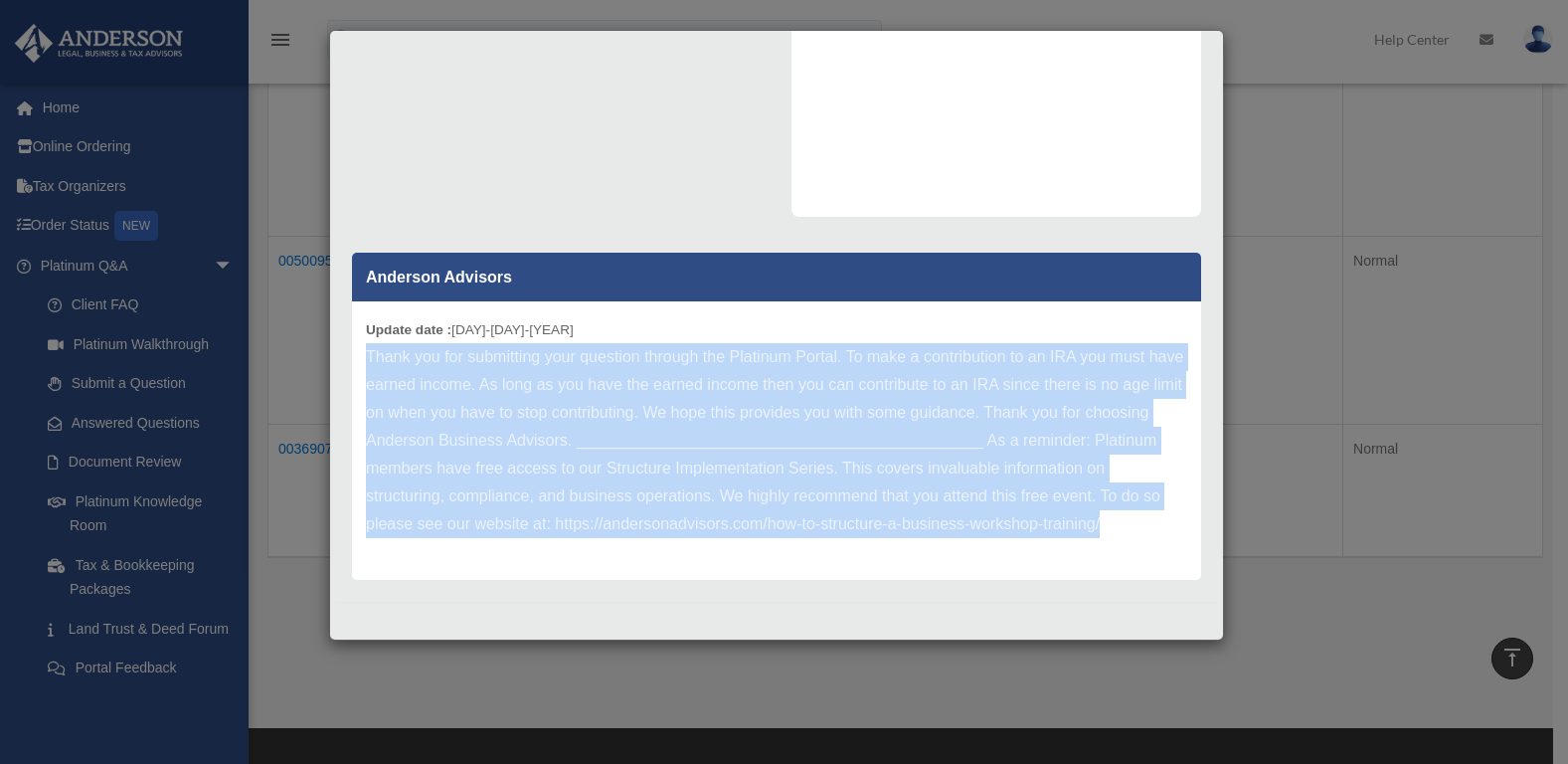 drag, startPoint x: 367, startPoint y: 356, endPoint x: 1195, endPoint y: 550, distance: 850.4234 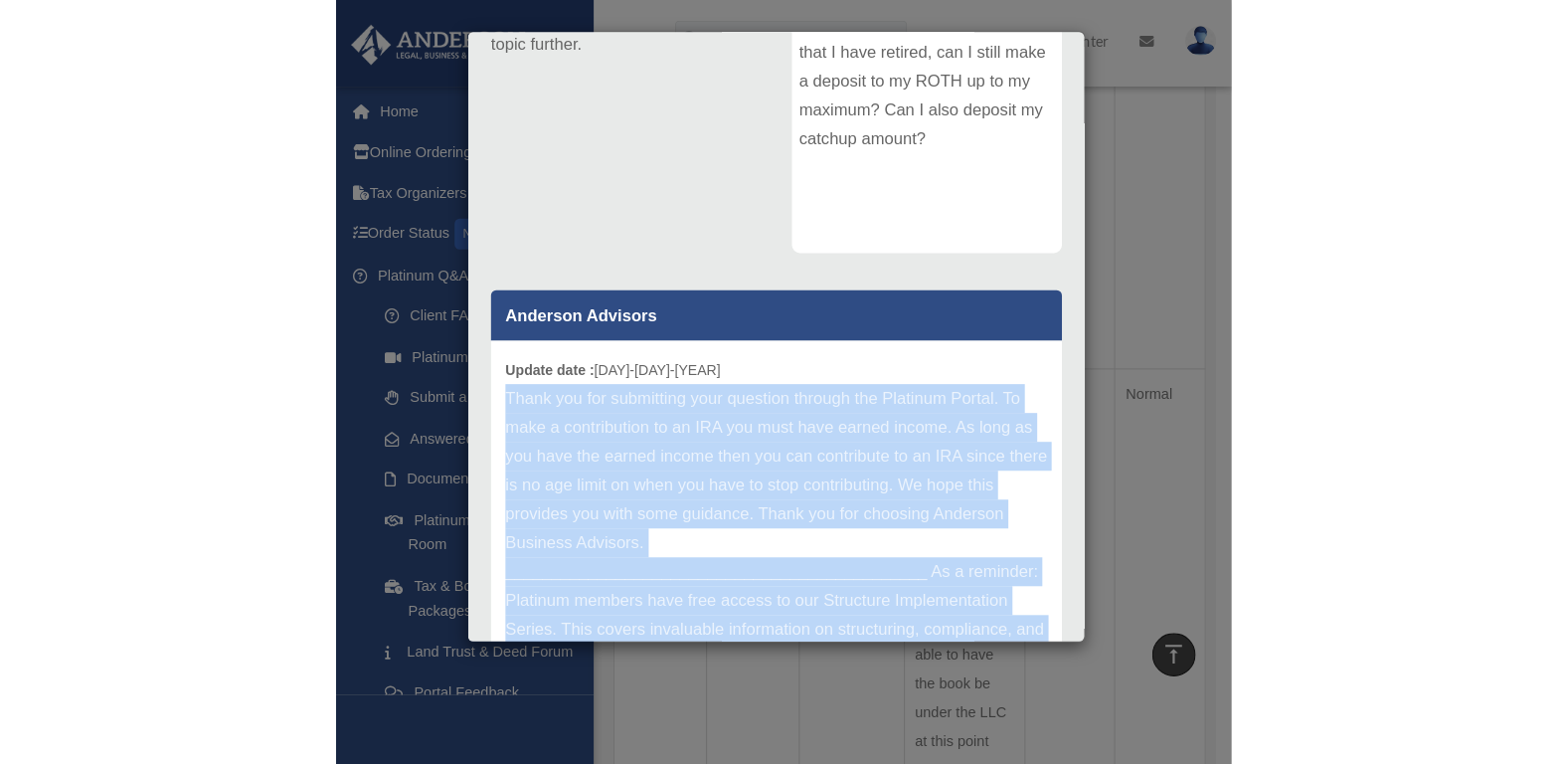 scroll, scrollTop: 1394, scrollLeft: 0, axis: vertical 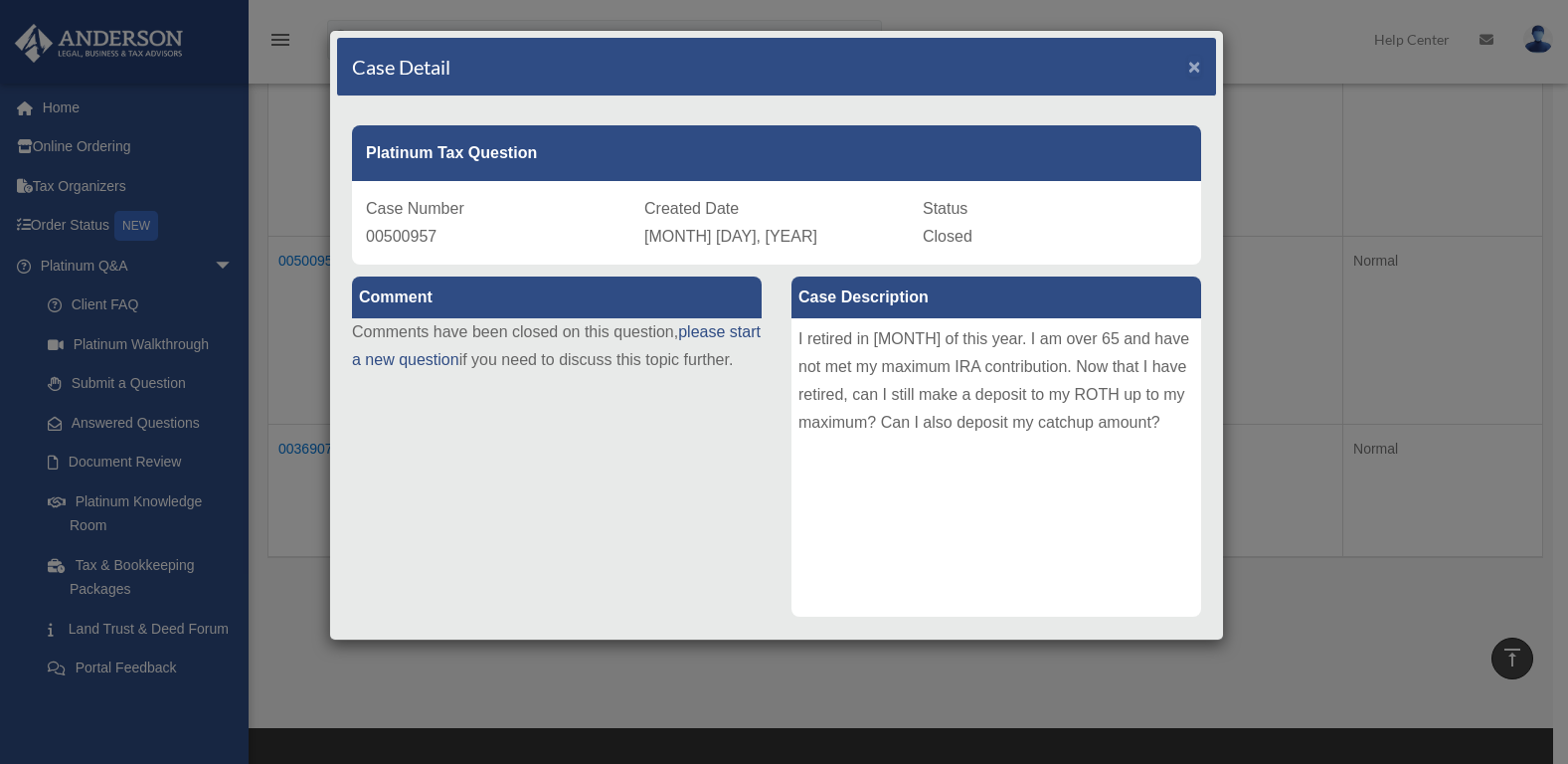 click on "×" at bounding box center (1194, 66) 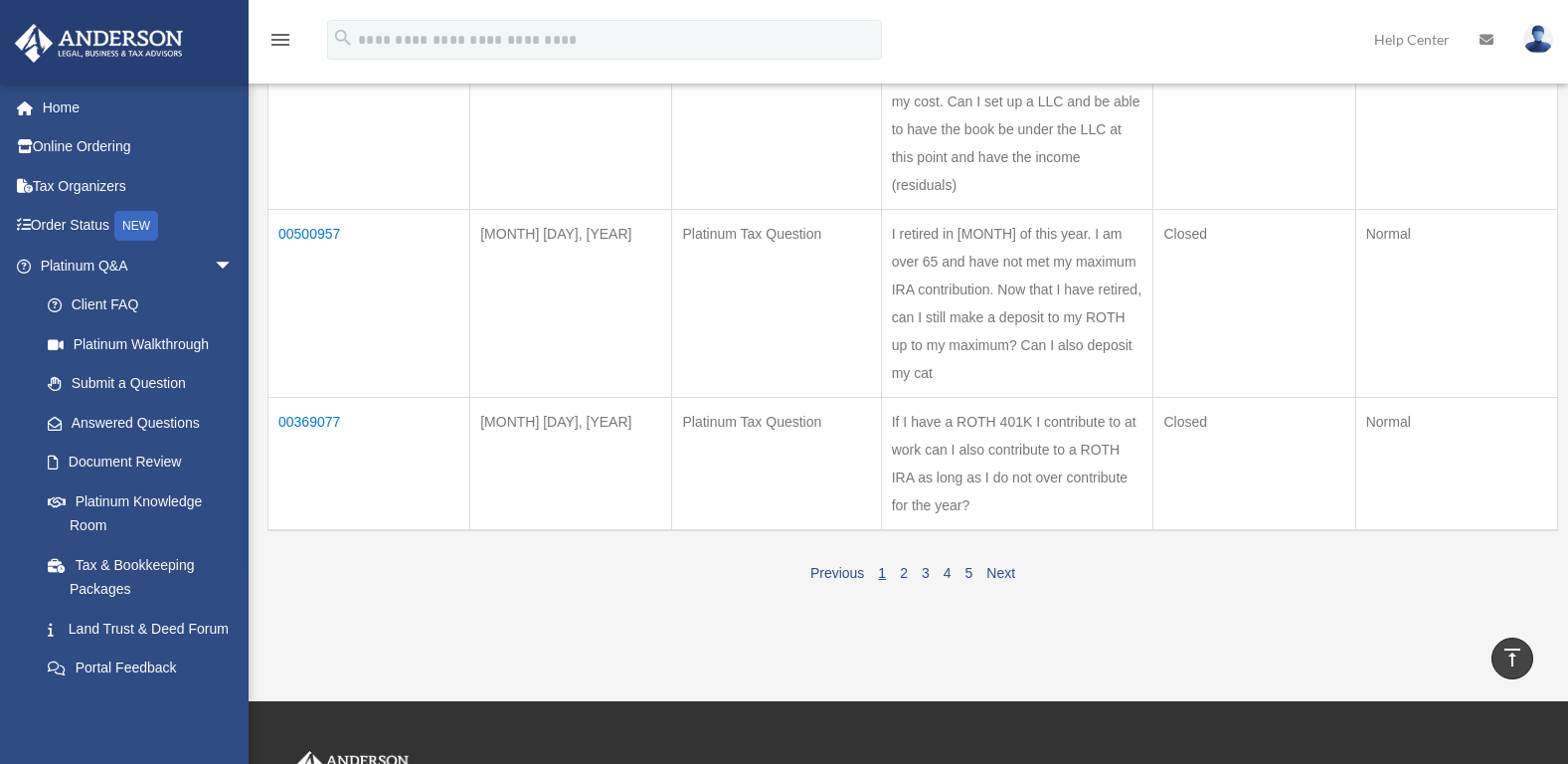 click on "00369077" at bounding box center (369, 464) 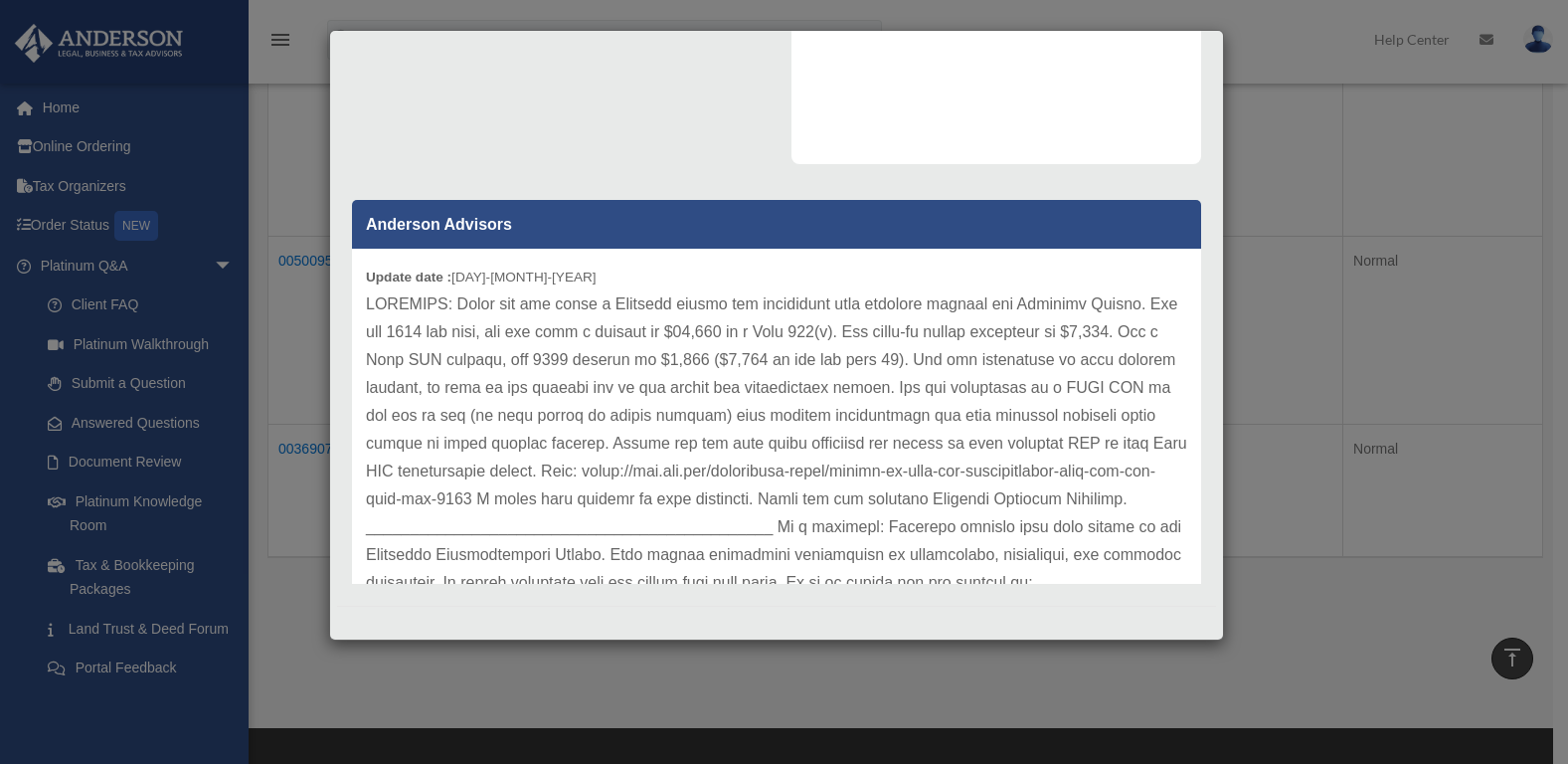 scroll, scrollTop: 457, scrollLeft: 0, axis: vertical 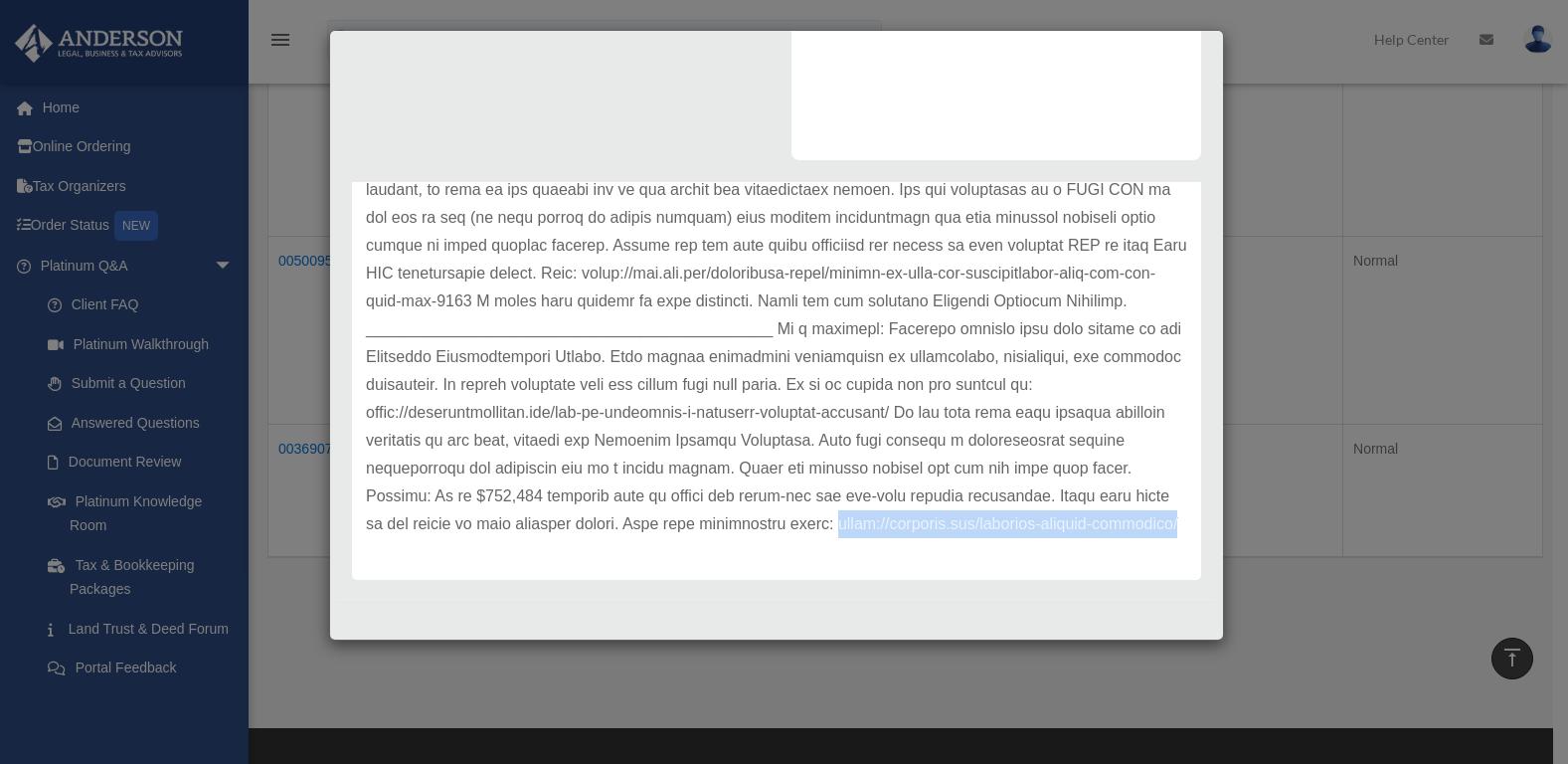drag, startPoint x: 368, startPoint y: 525, endPoint x: 725, endPoint y: 516, distance: 357.1134 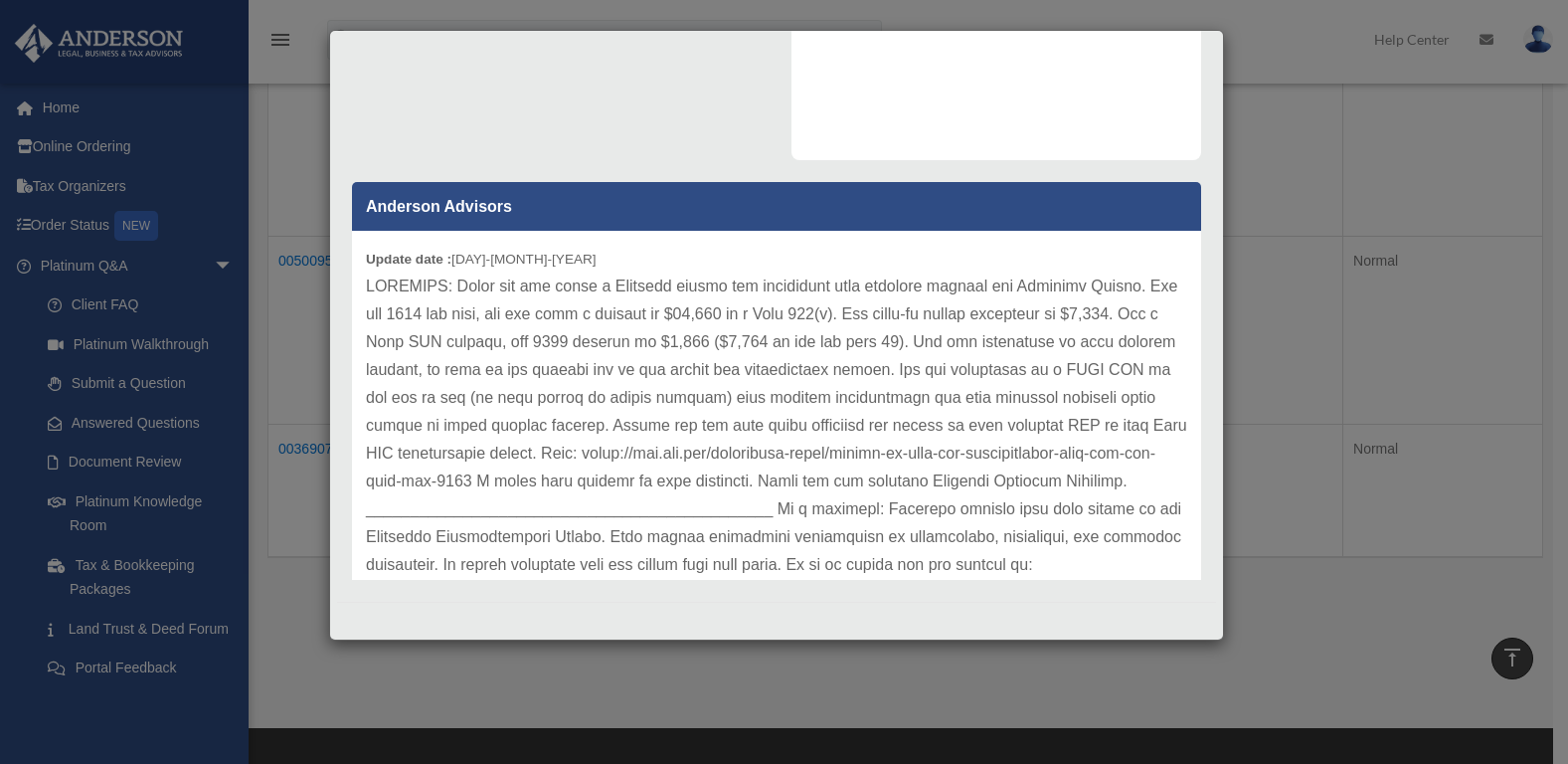 scroll, scrollTop: 11, scrollLeft: 0, axis: vertical 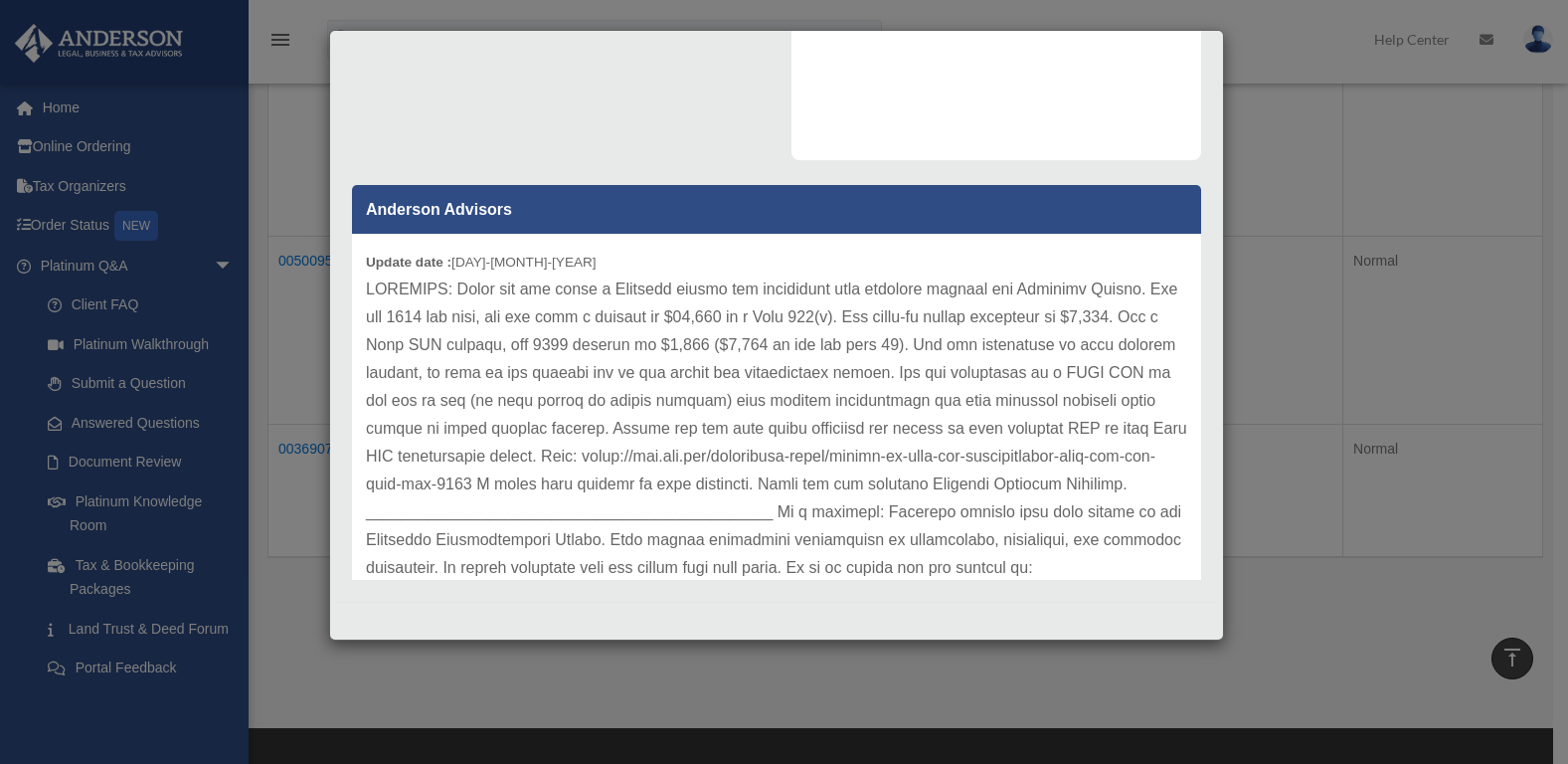 click on "Case Detail ×
Platinum Tax Question Case Number [NUMBER] Created Date [MONTH] [DAY], [YEAR] Status Closed Comment Comment" at bounding box center [784, 382] 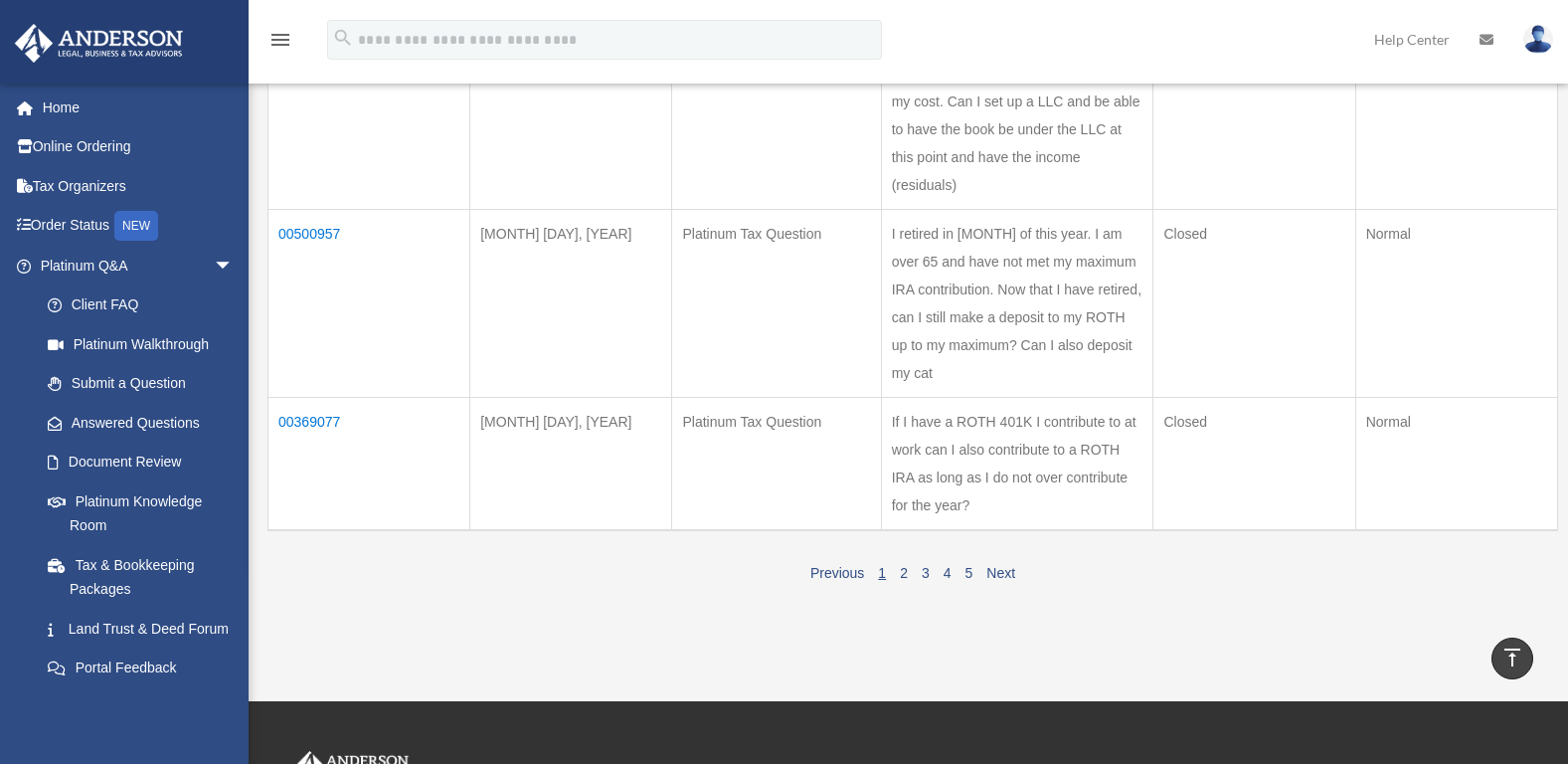 click on "00369077" at bounding box center [369, 464] 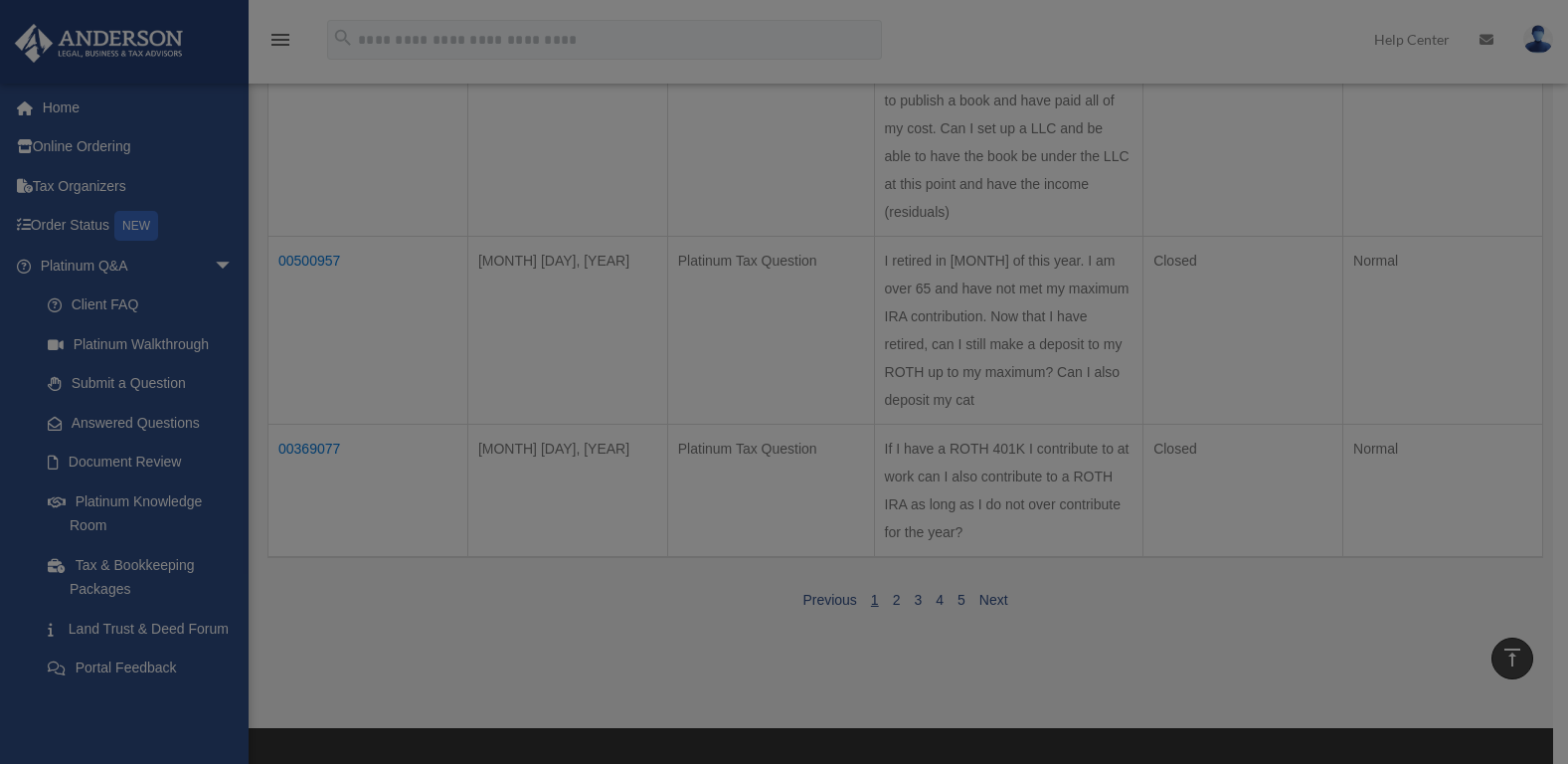 scroll, scrollTop: 0, scrollLeft: 0, axis: both 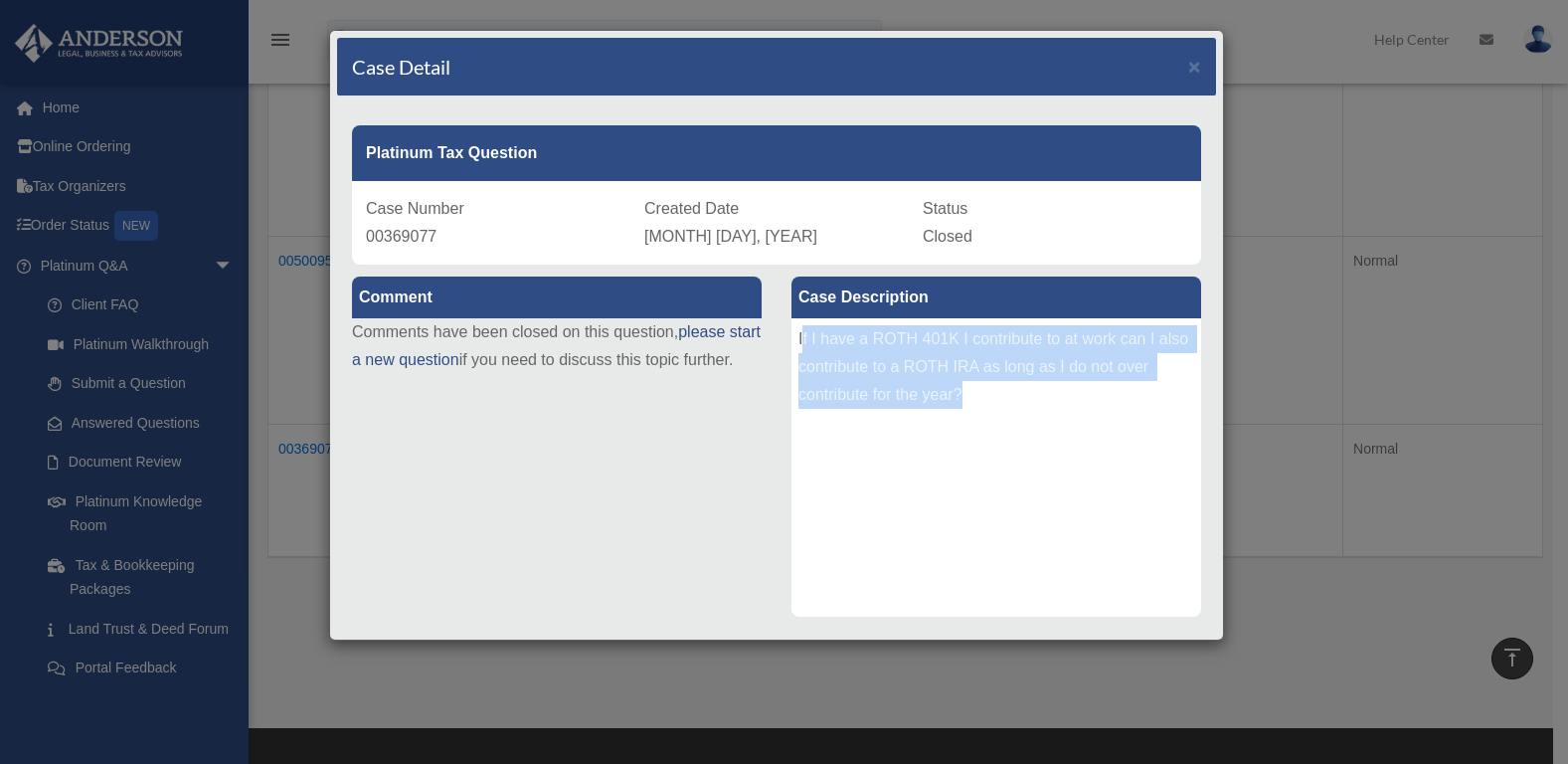 drag, startPoint x: 796, startPoint y: 338, endPoint x: 997, endPoint y: 395, distance: 208.92582 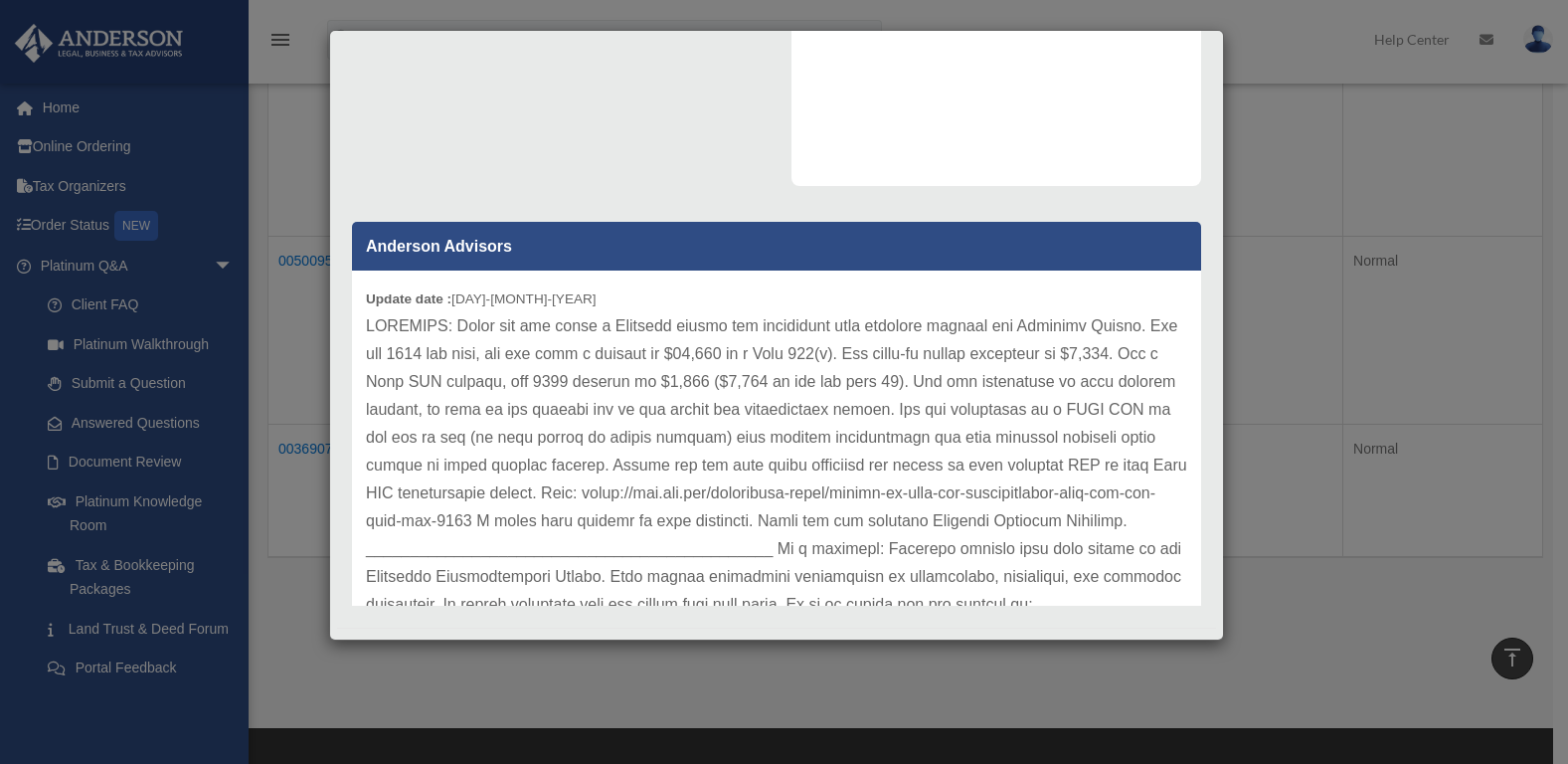 scroll, scrollTop: 457, scrollLeft: 0, axis: vertical 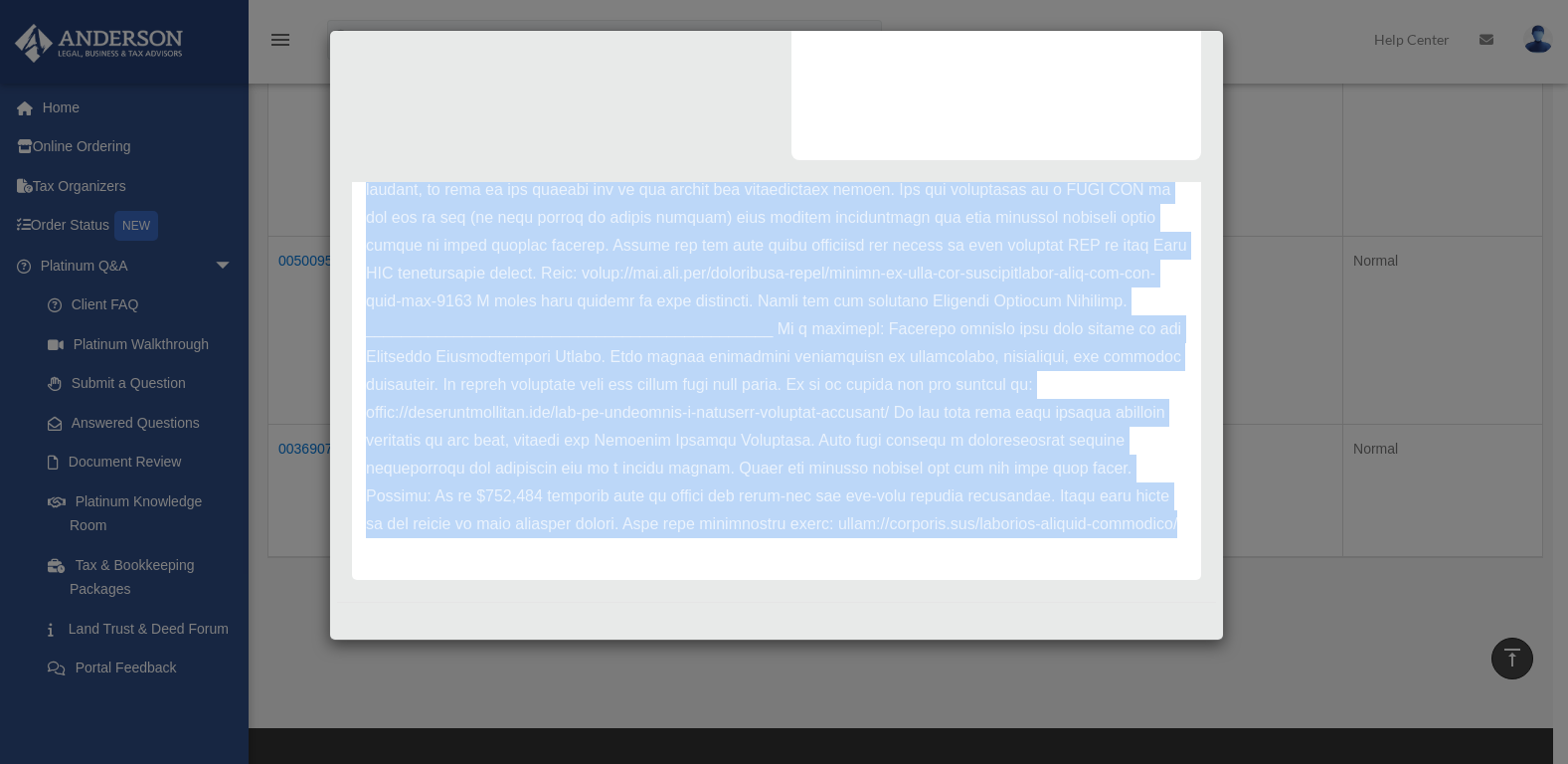 drag, startPoint x: 366, startPoint y: 297, endPoint x: 785, endPoint y: 649, distance: 547.234 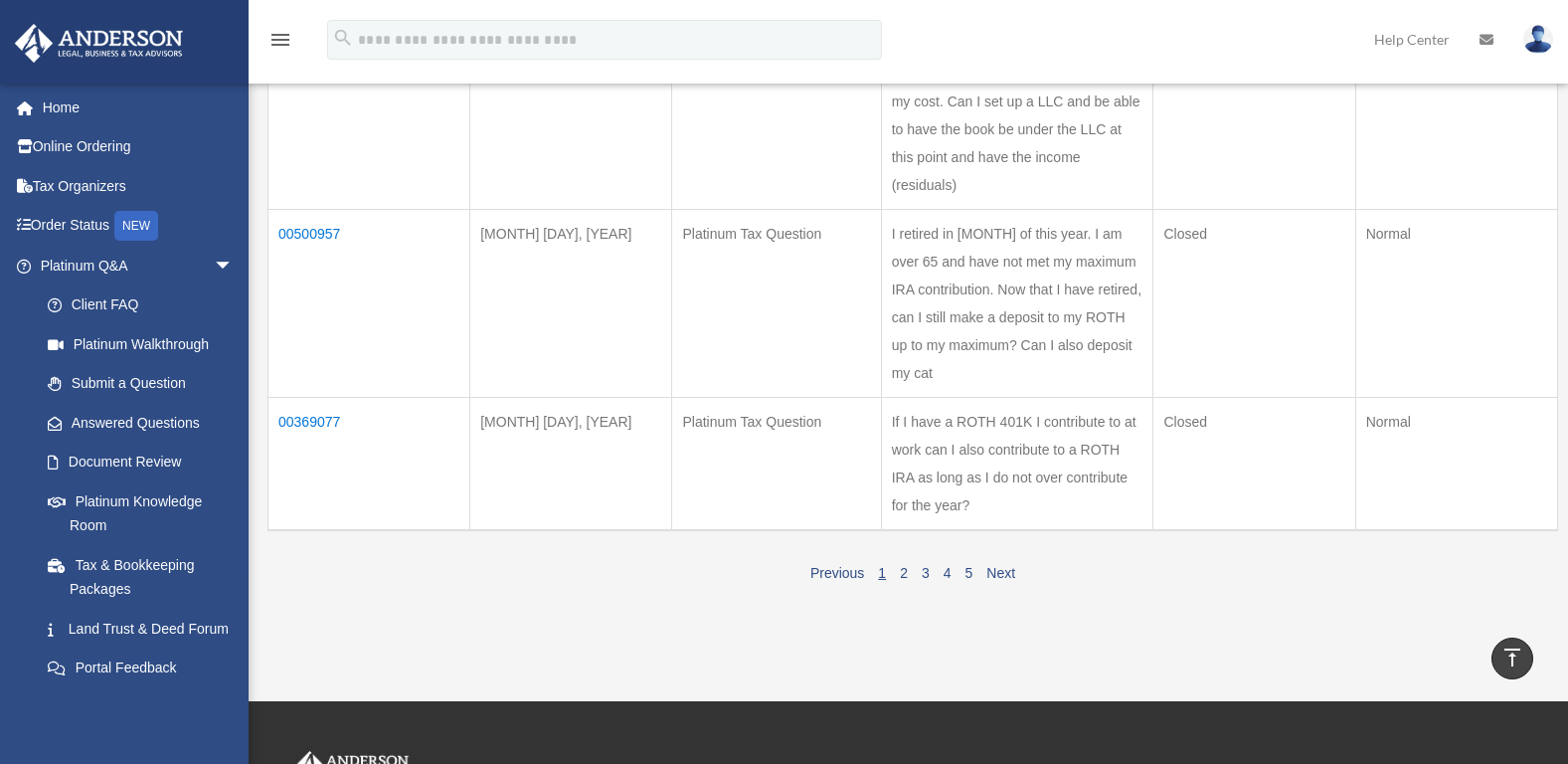 click on "00500957" at bounding box center (369, 302) 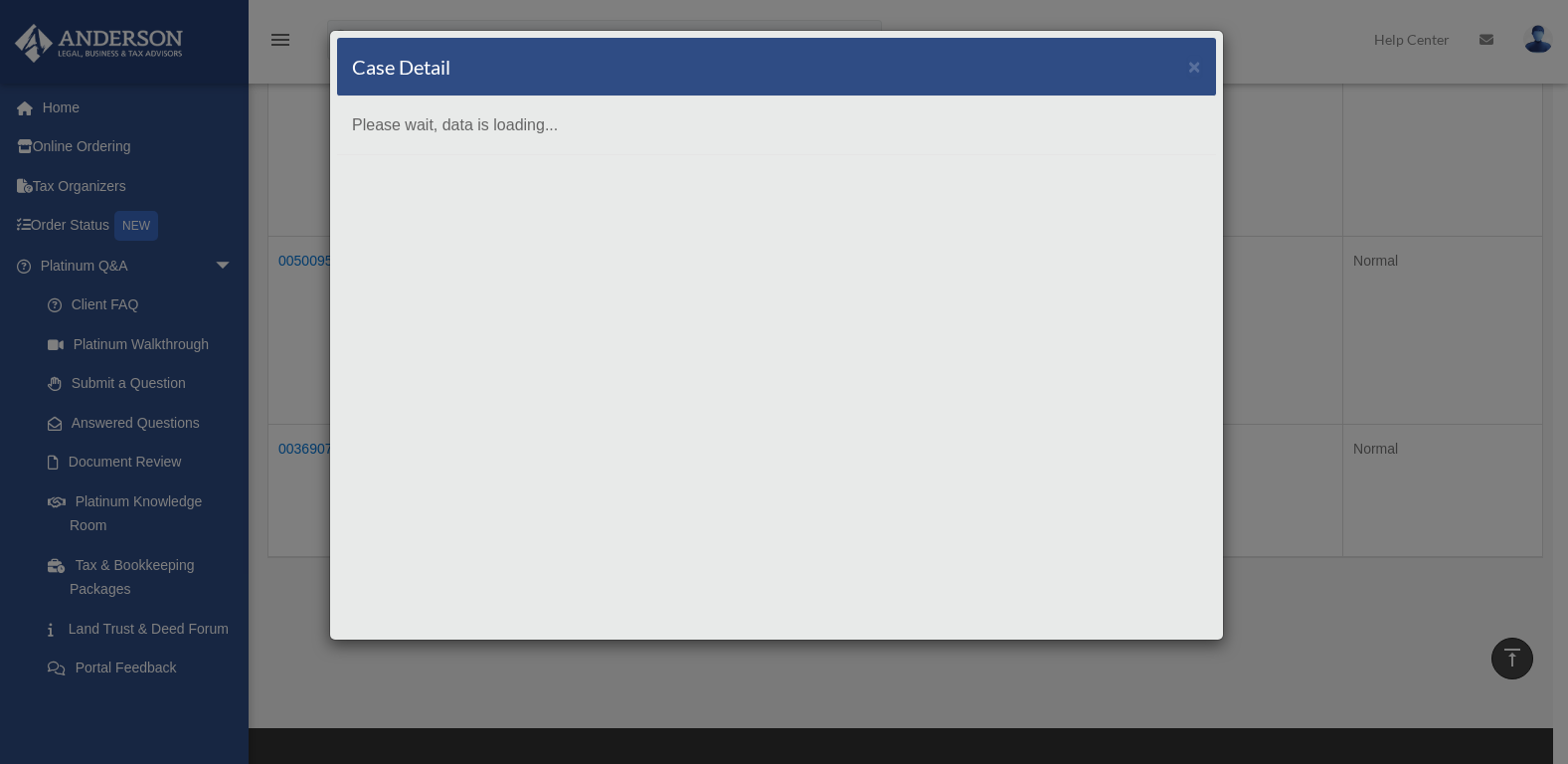 scroll, scrollTop: 0, scrollLeft: 0, axis: both 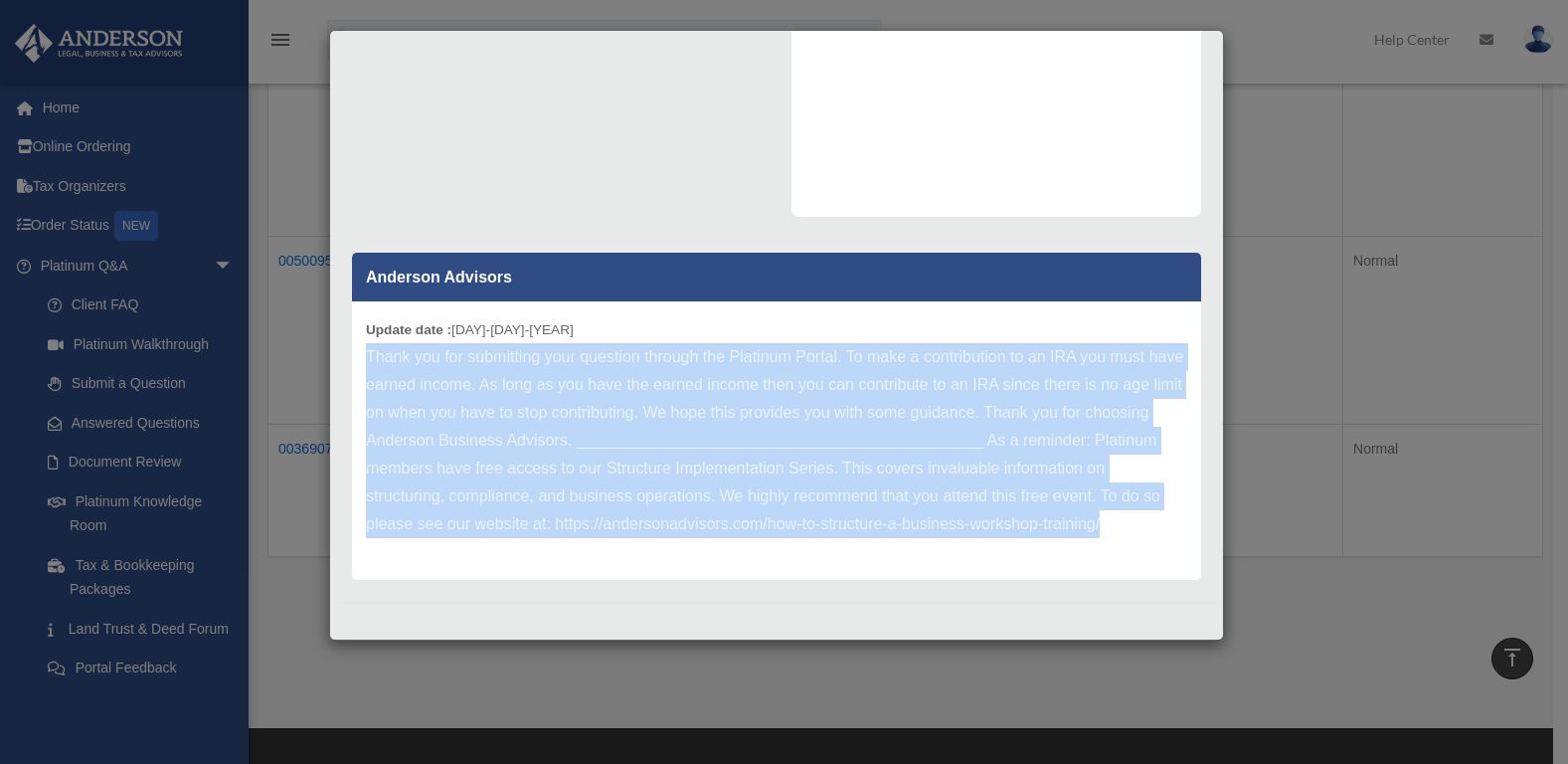 drag, startPoint x: 368, startPoint y: 358, endPoint x: 1167, endPoint y: 554, distance: 822.6889 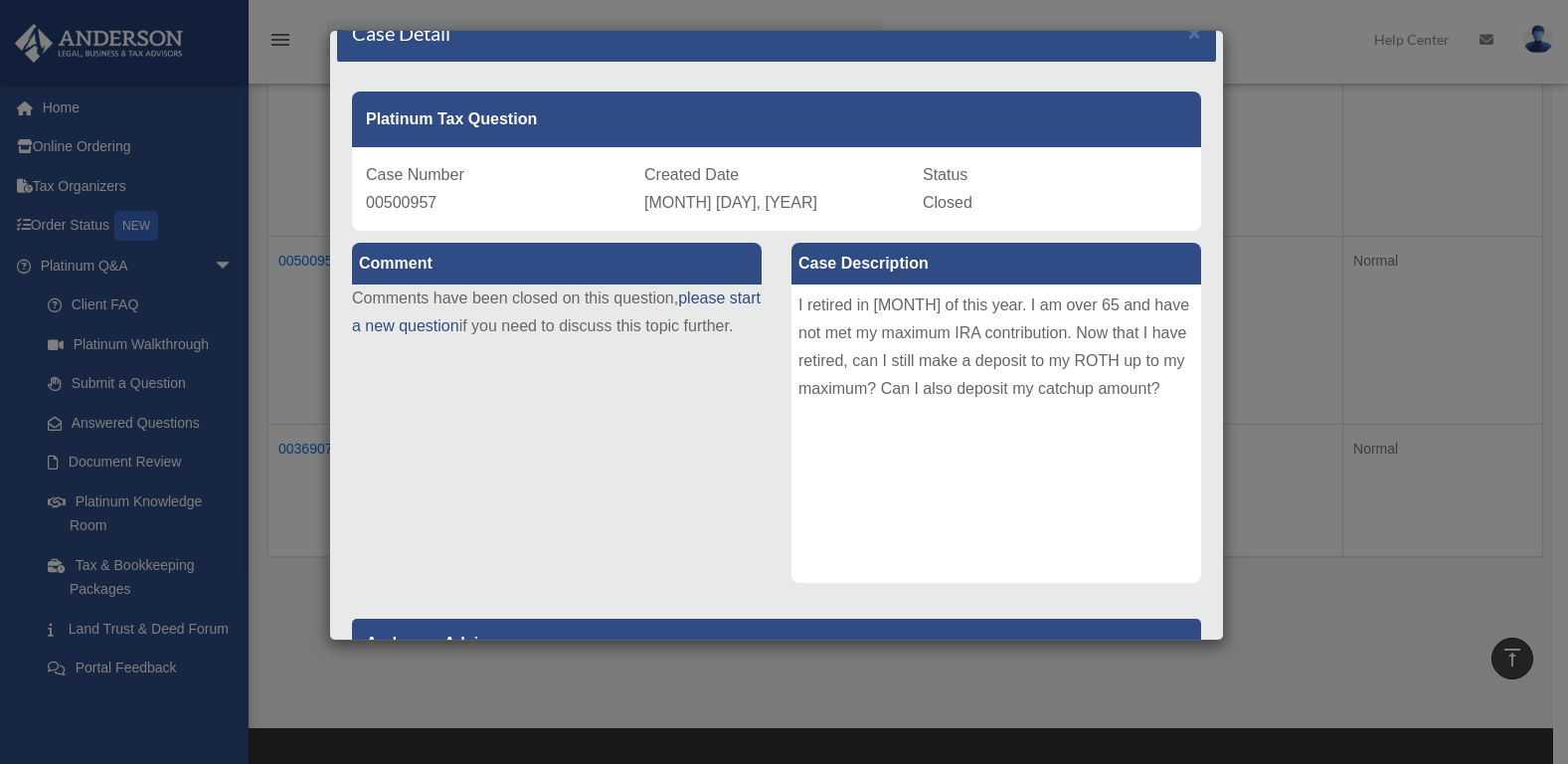 scroll, scrollTop: 11, scrollLeft: 0, axis: vertical 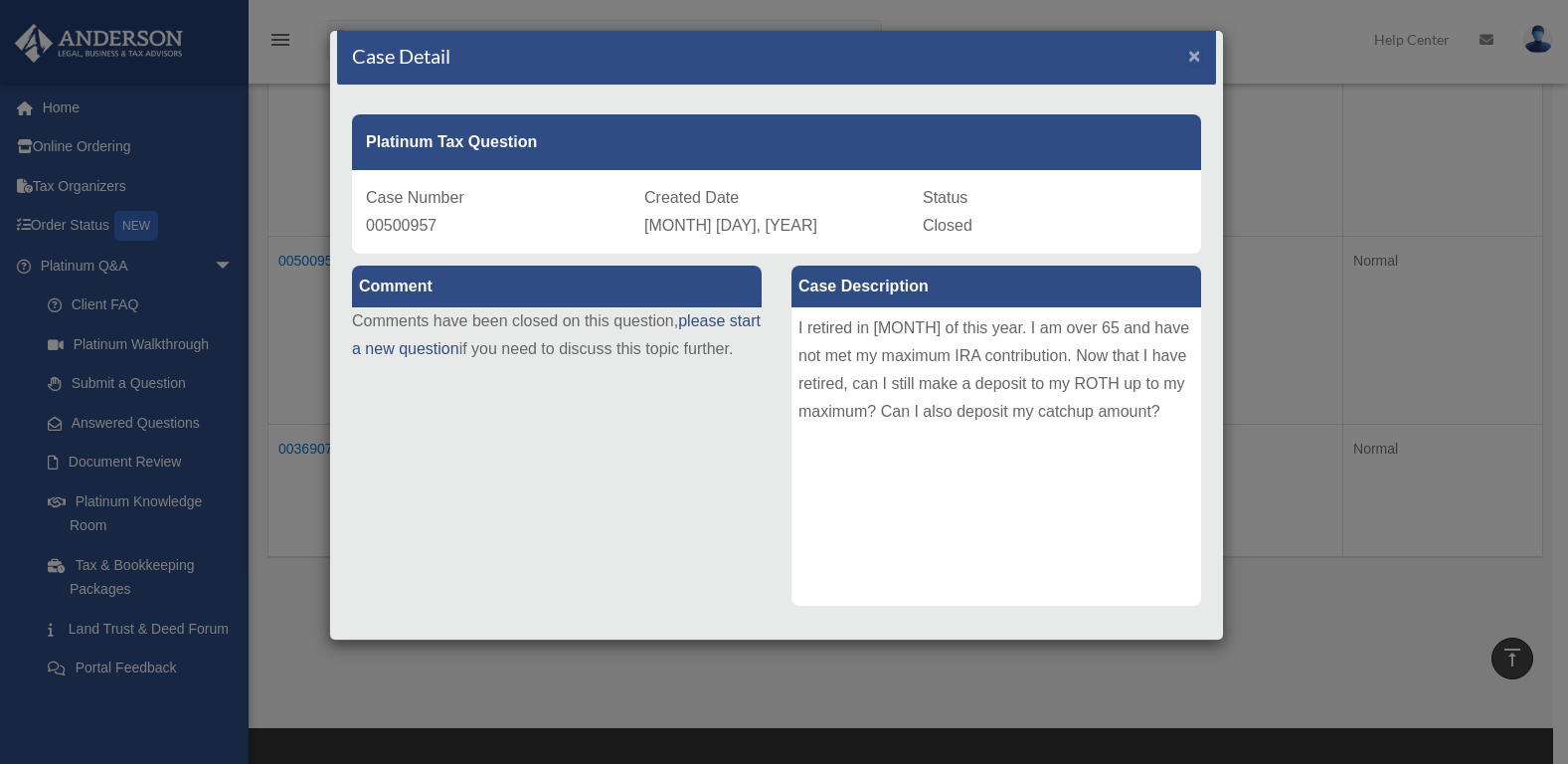 click on "×" at bounding box center (1194, 55) 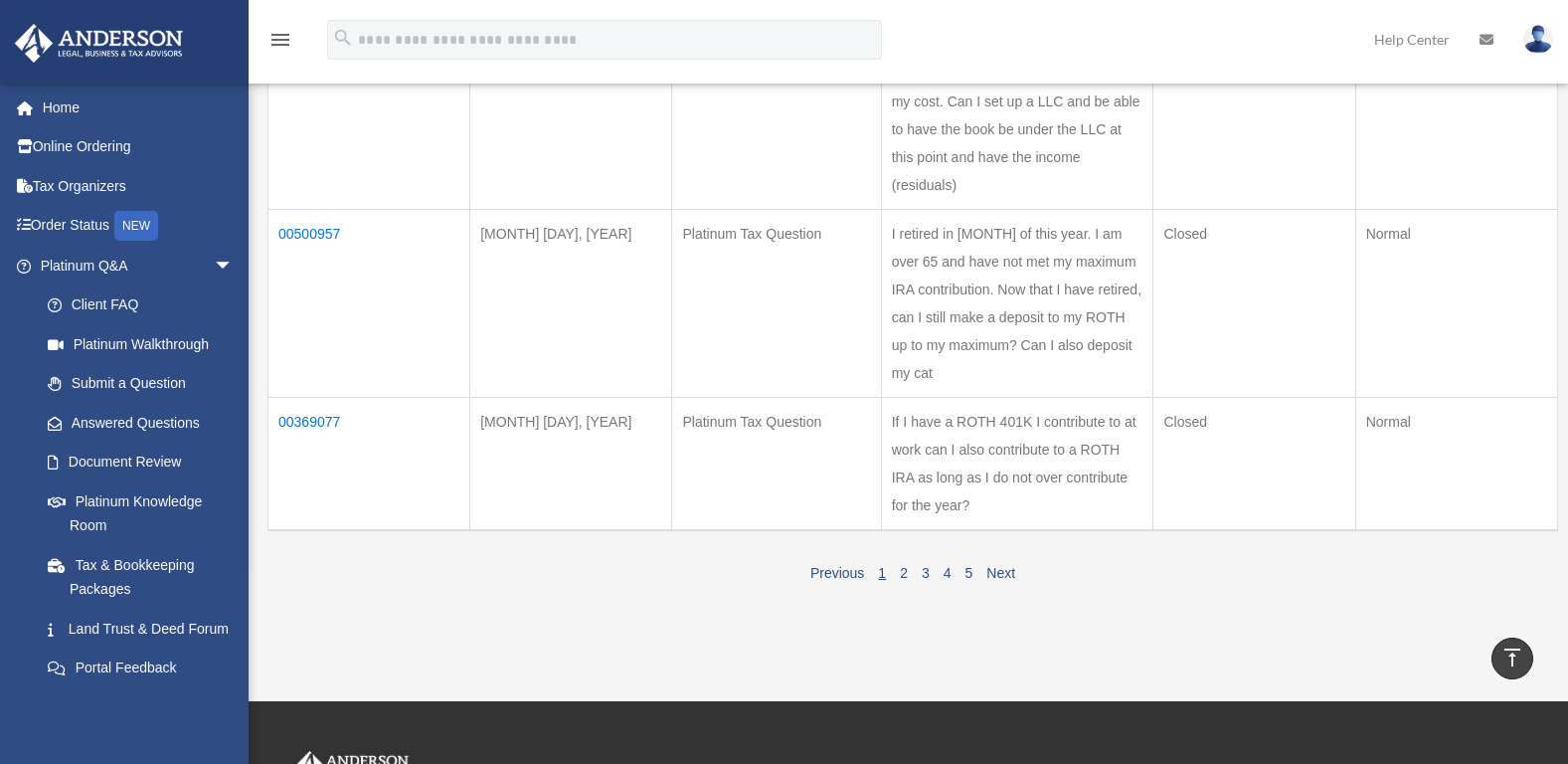 click on "00369077" at bounding box center [369, 464] 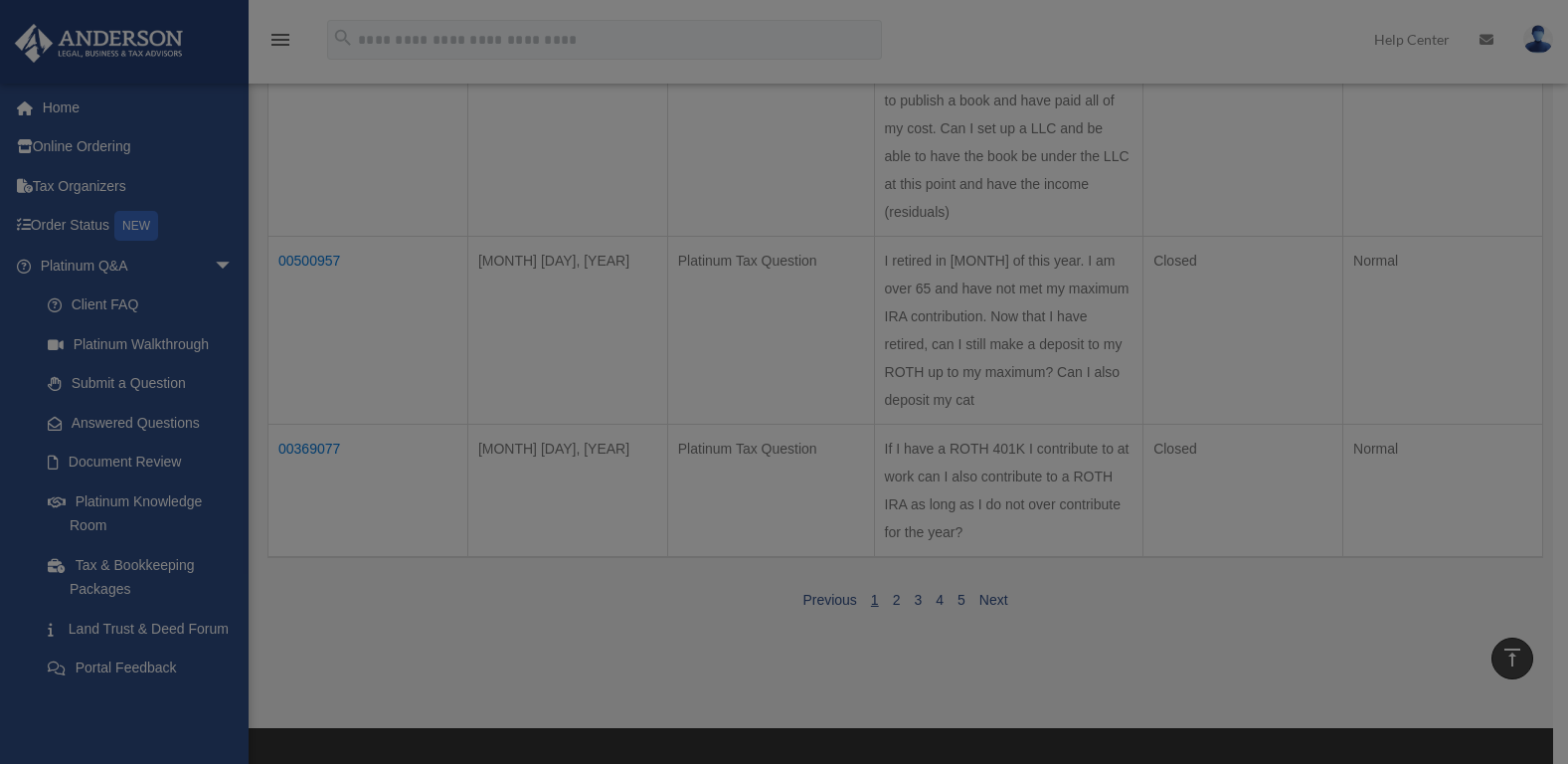 scroll, scrollTop: 0, scrollLeft: 0, axis: both 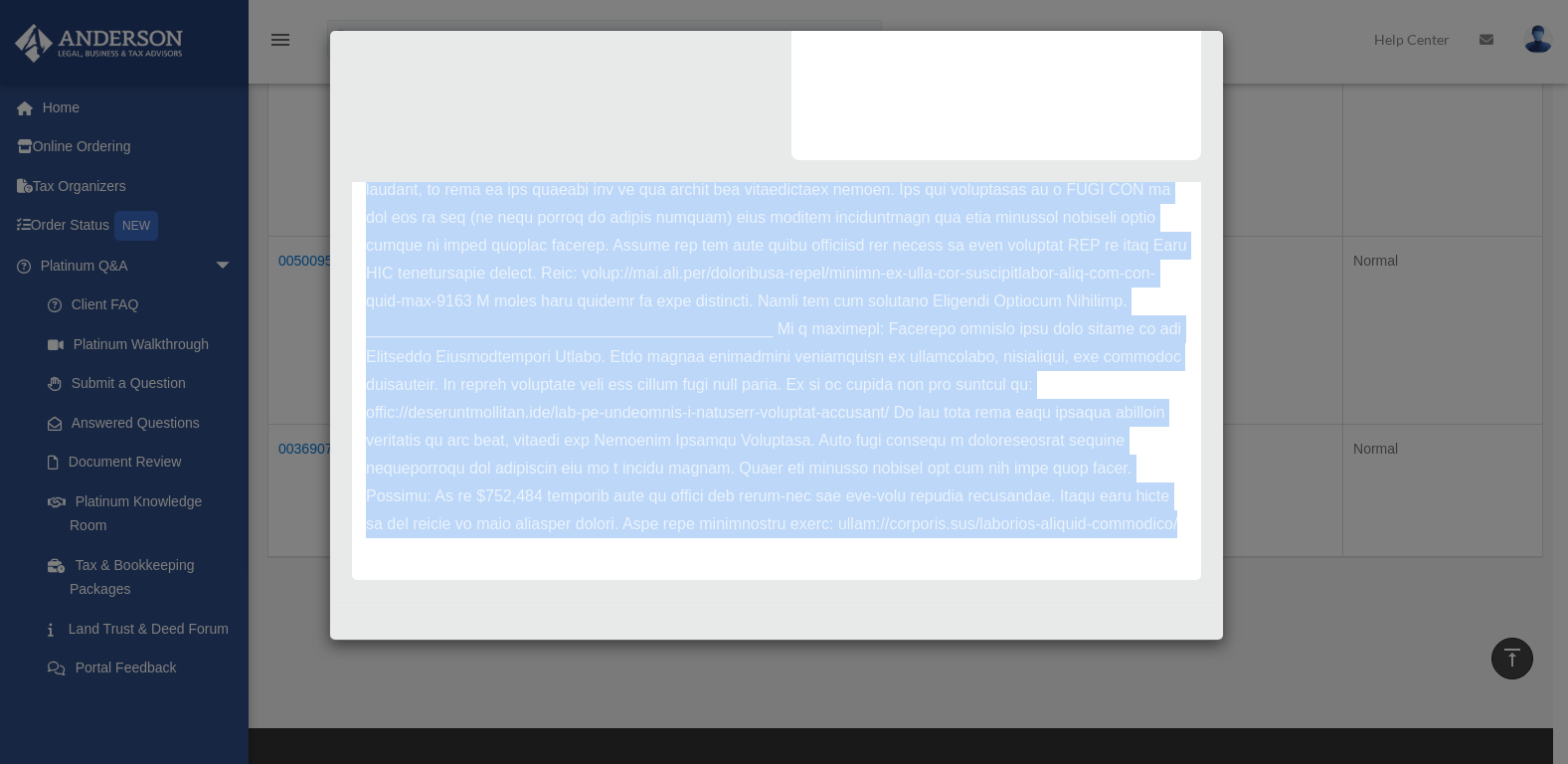 drag, startPoint x: 362, startPoint y: 294, endPoint x: 1212, endPoint y: 610, distance: 906.8385 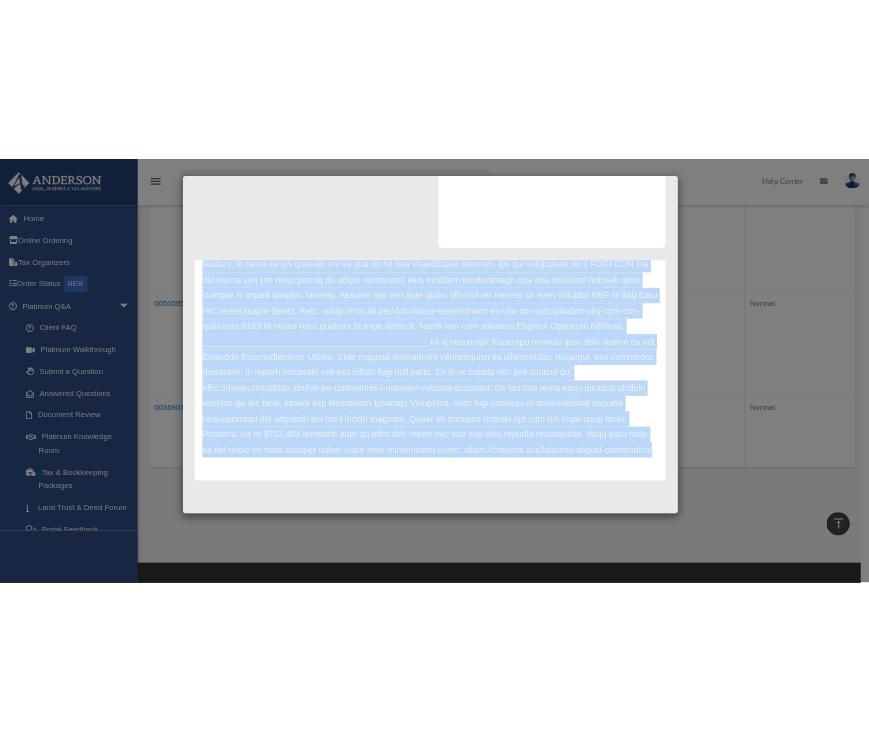 scroll, scrollTop: 2673, scrollLeft: 0, axis: vertical 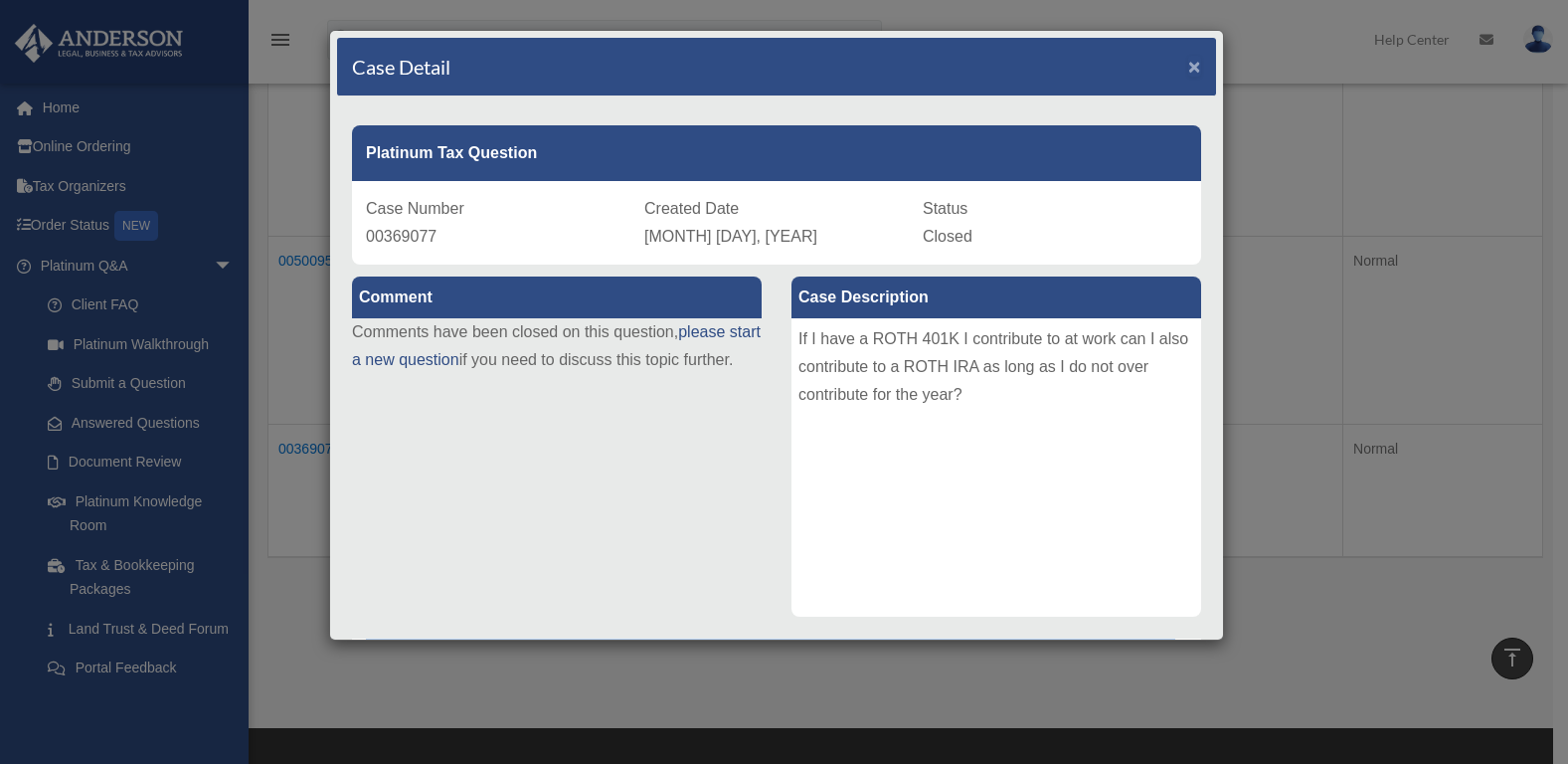 click on "×" at bounding box center [1194, 66] 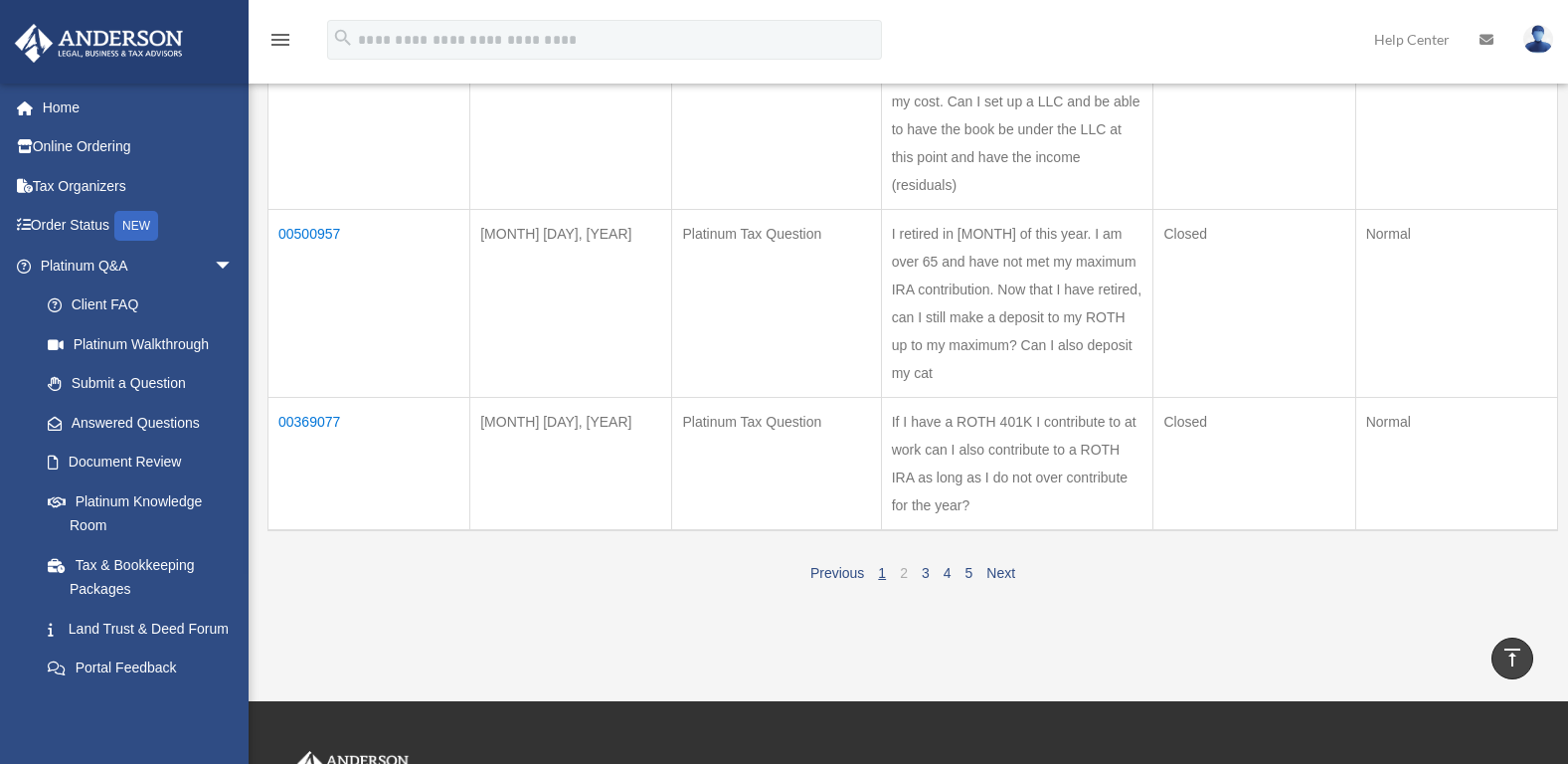 click on "2" at bounding box center [904, 573] 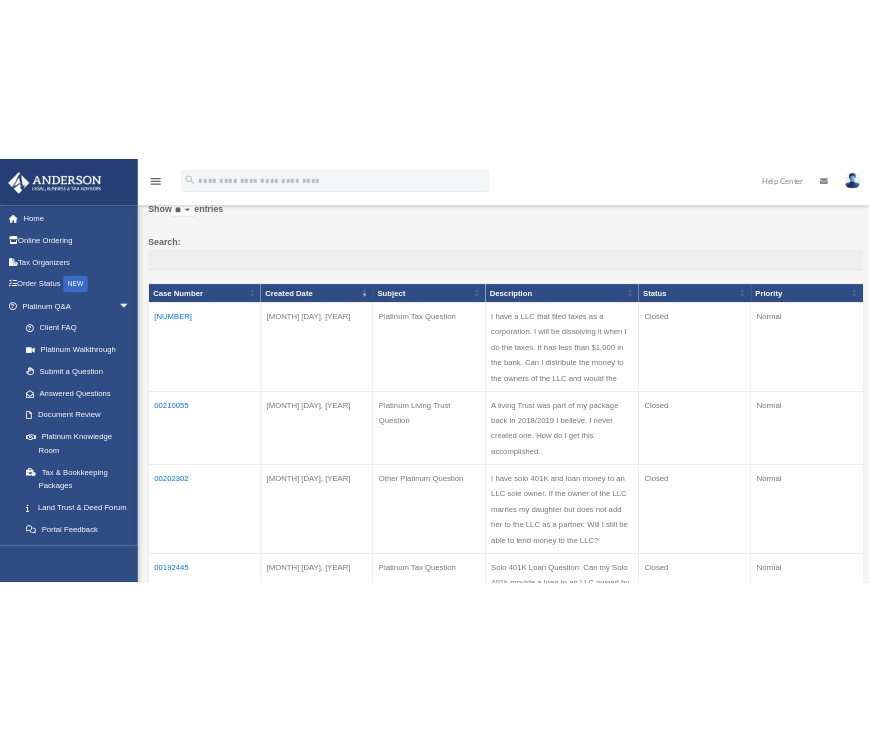 scroll, scrollTop: 151, scrollLeft: 0, axis: vertical 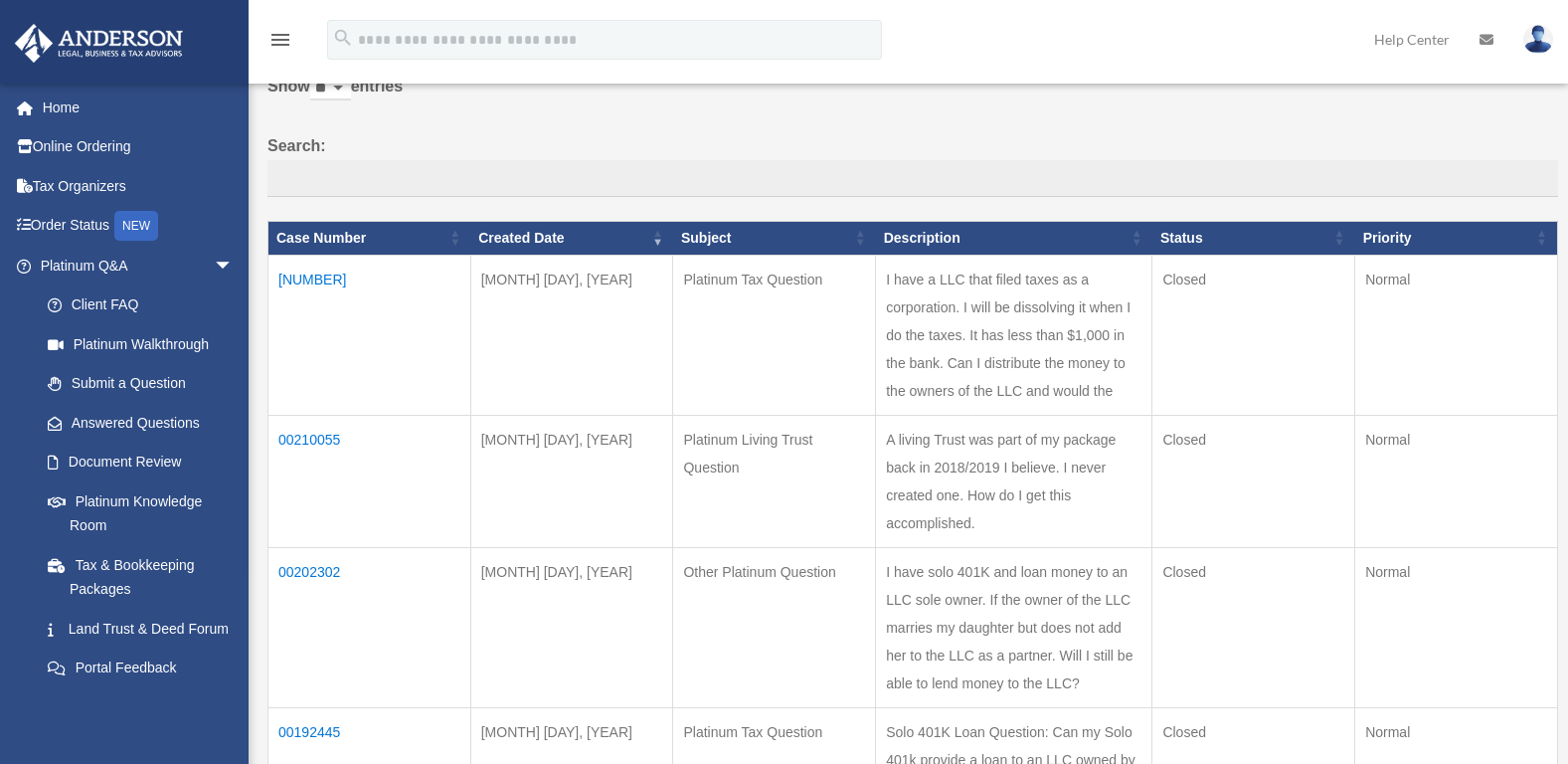 click on "[NUMBER]" at bounding box center [370, 334] 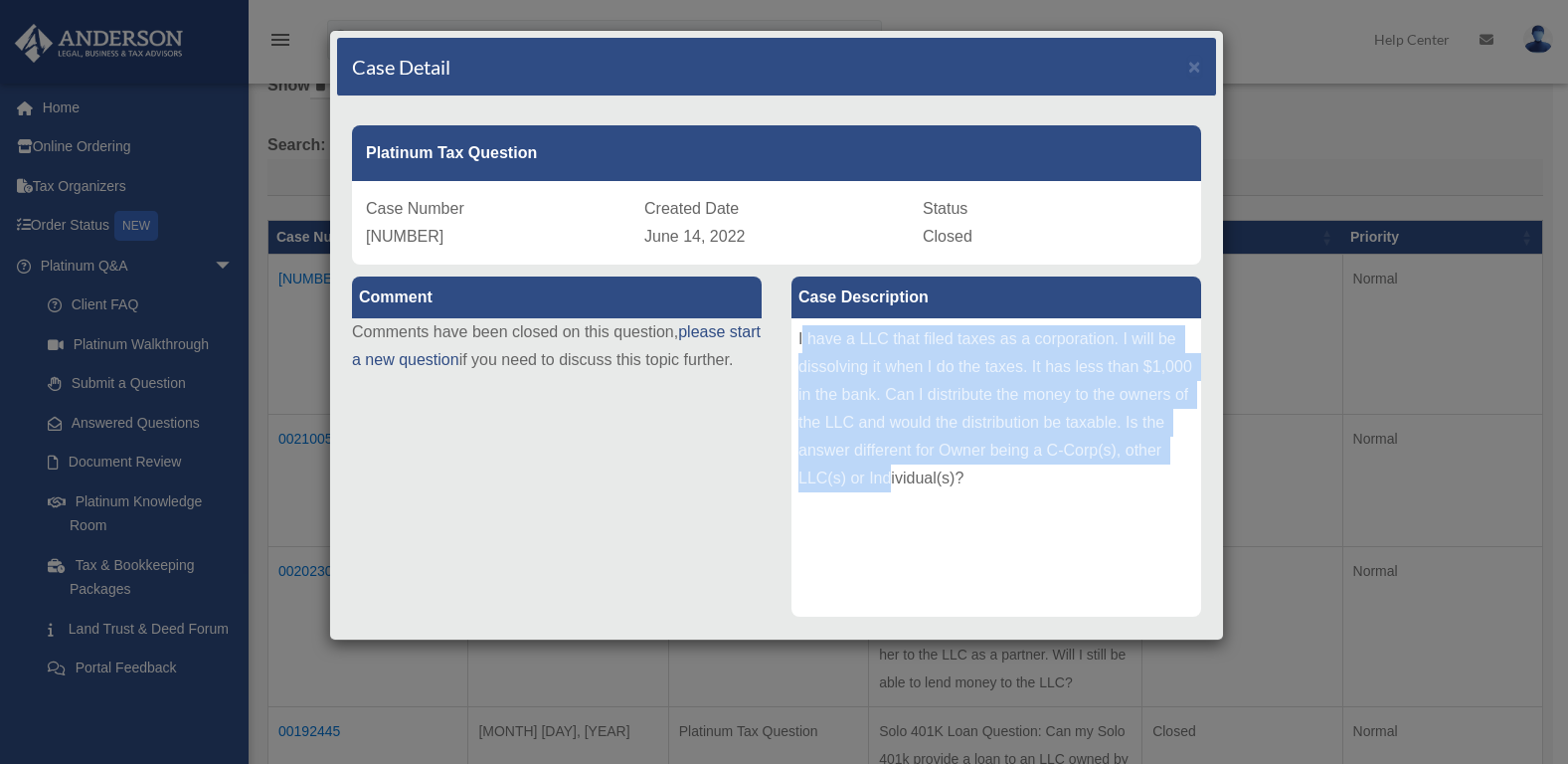 drag, startPoint x: 793, startPoint y: 336, endPoint x: 948, endPoint y: 476, distance: 208.86599 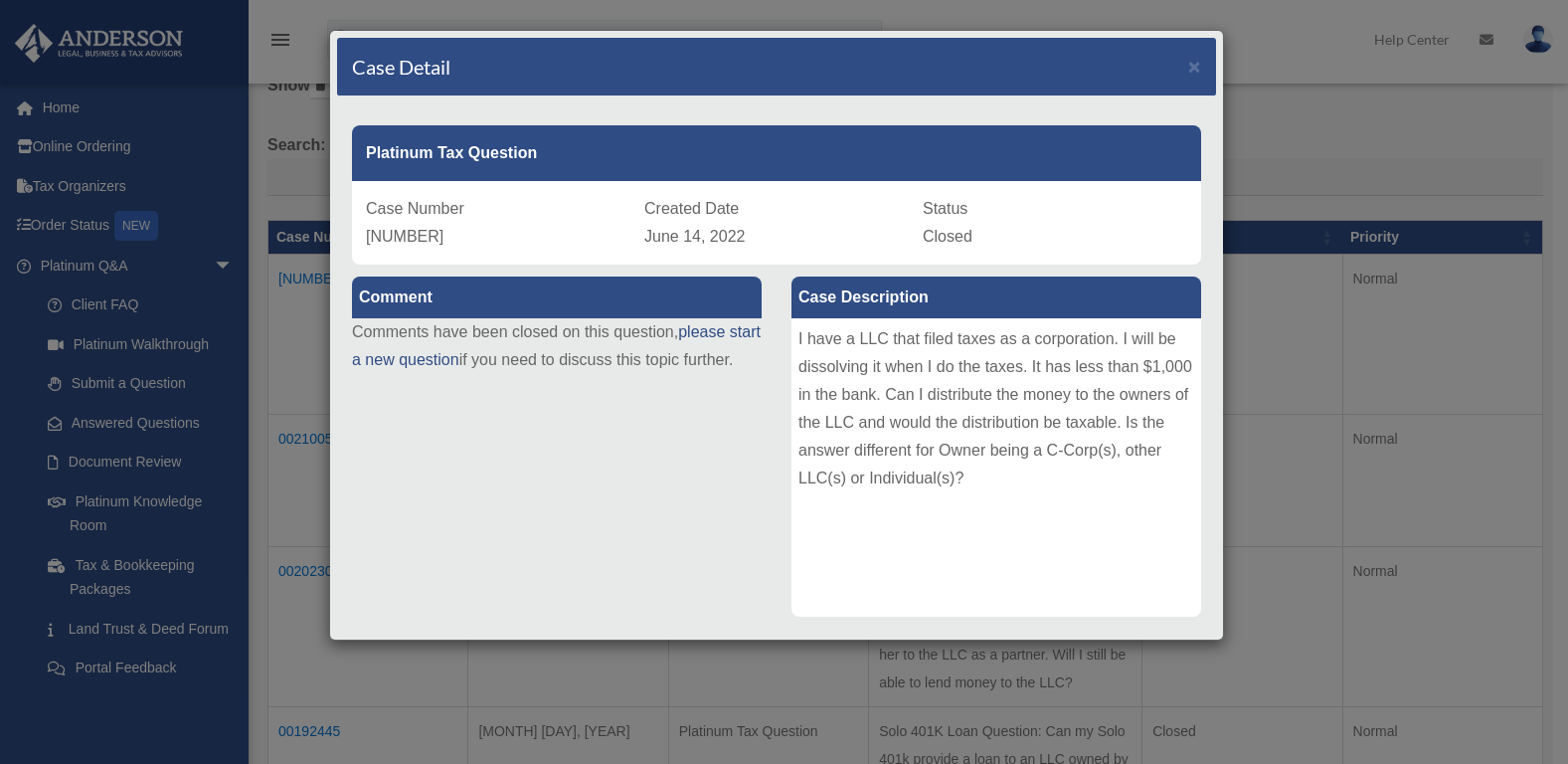 click on "I have a LLC that filed taxes as a corporation. I will be dissolving it when I do the taxes. It has less than $1,000 in the bank. Can I distribute the money to the owners of the LLC and would the distribution be taxable. Is the answer different for Owner being a C-Corp(s), other LLC(s) or Individual(s)?" at bounding box center [996, 468] 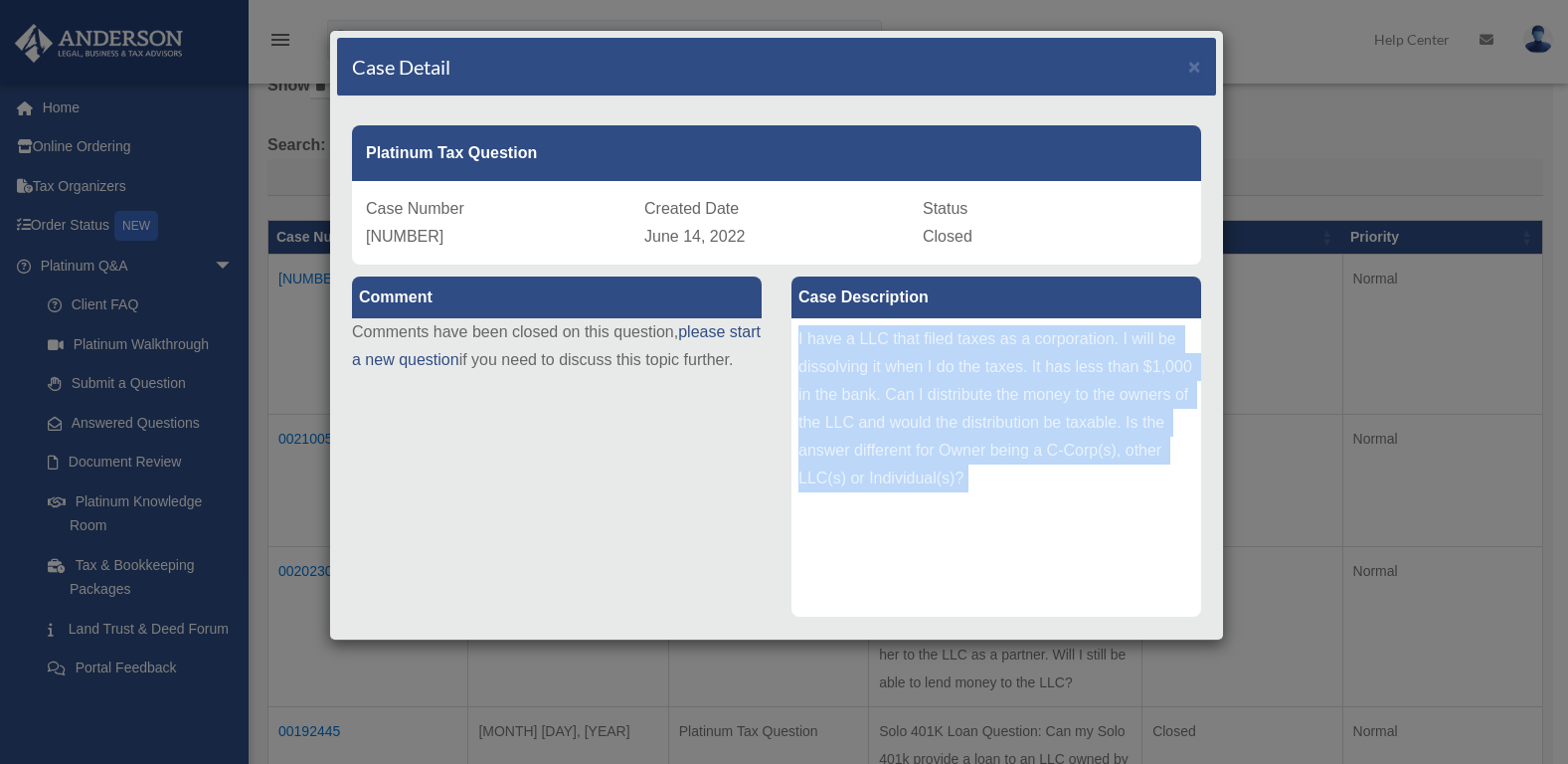 drag, startPoint x: 1075, startPoint y: 485, endPoint x: 780, endPoint y: 333, distance: 331.8569 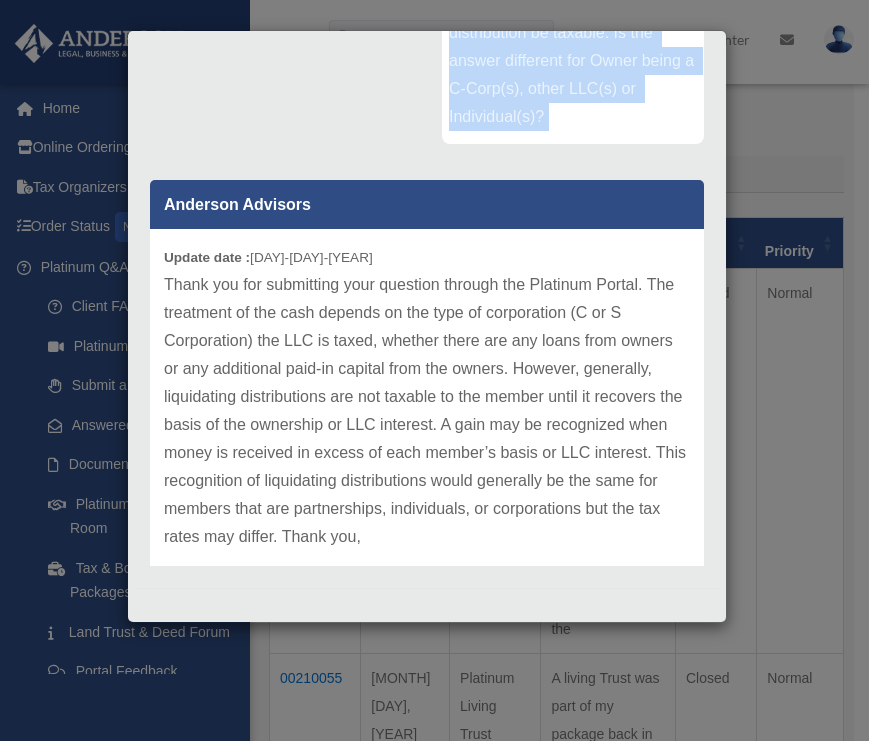 scroll, scrollTop: 480, scrollLeft: 0, axis: vertical 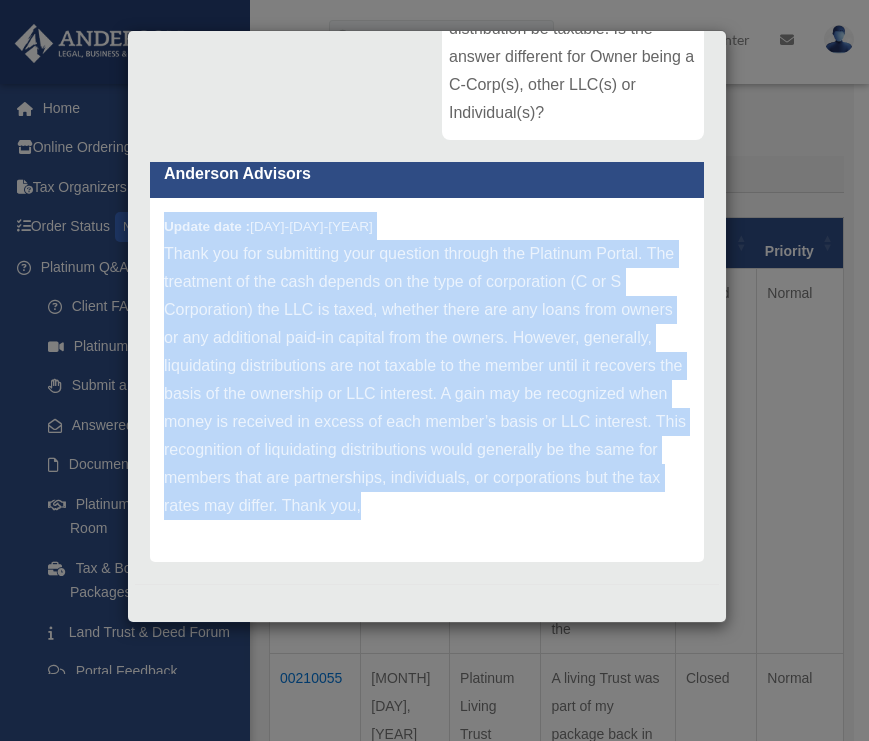 drag, startPoint x: 165, startPoint y: 227, endPoint x: 706, endPoint y: 506, distance: 608.7052 